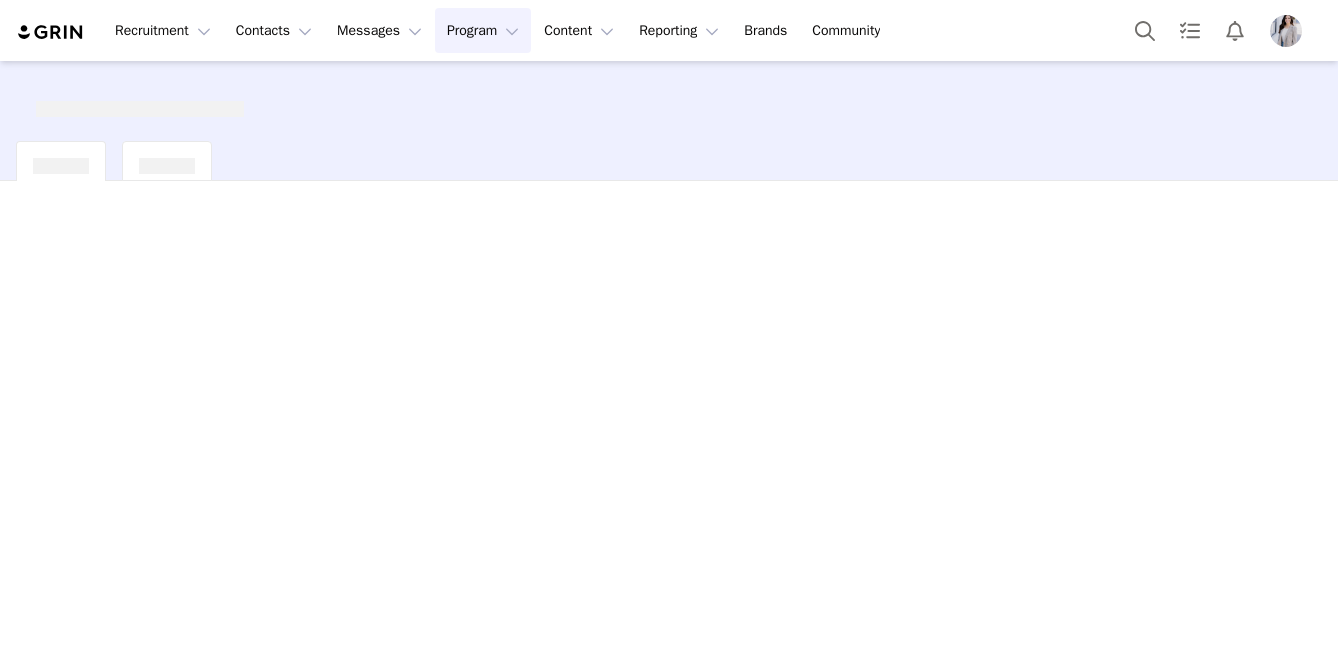 scroll, scrollTop: 0, scrollLeft: 0, axis: both 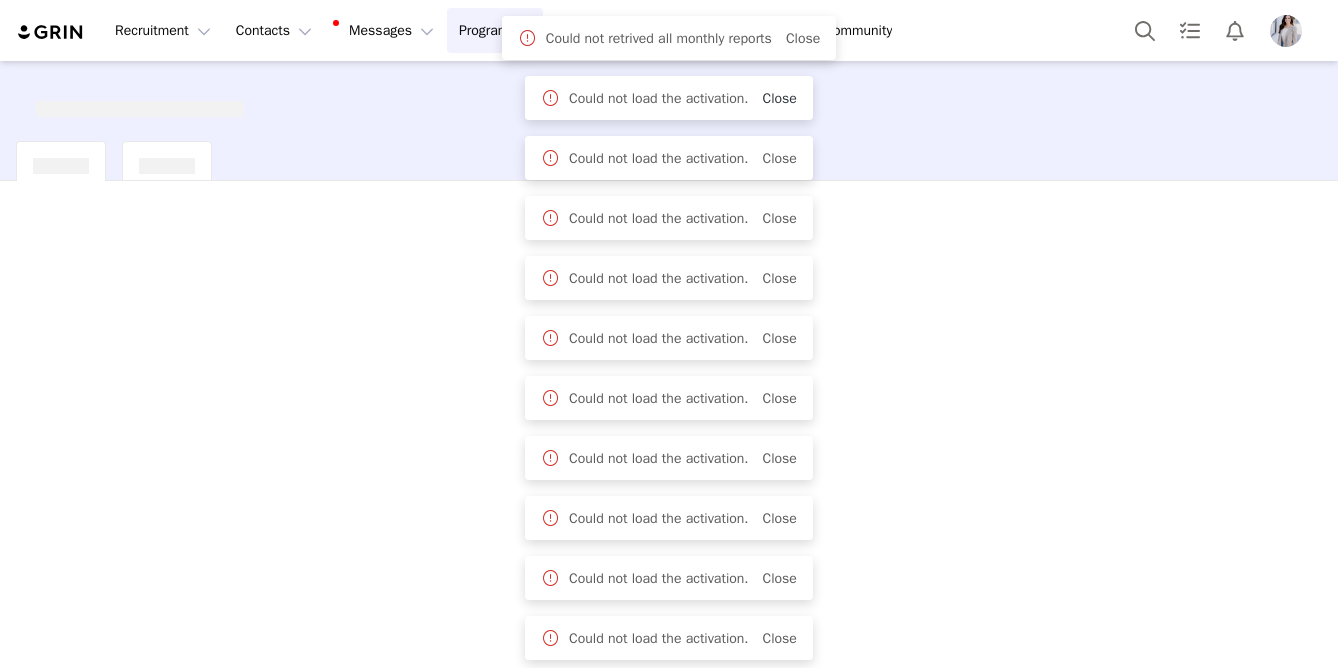 click on "Close" at bounding box center [780, 98] 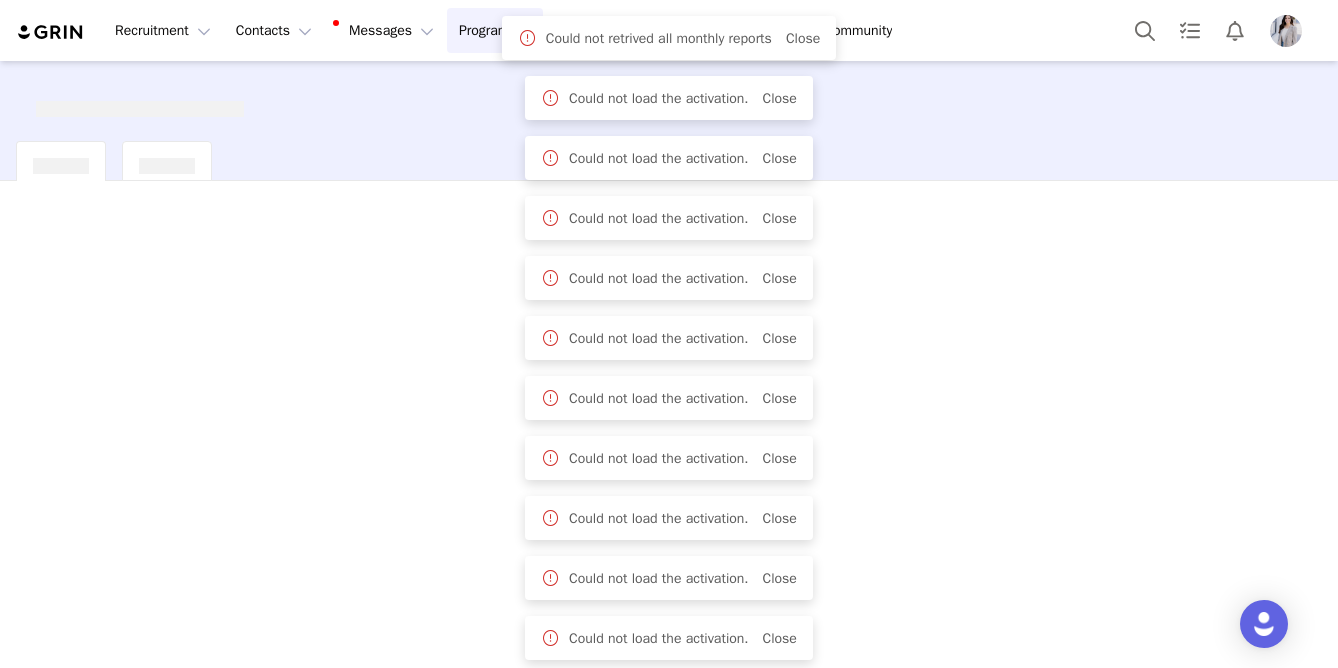 click at bounding box center [1286, 31] 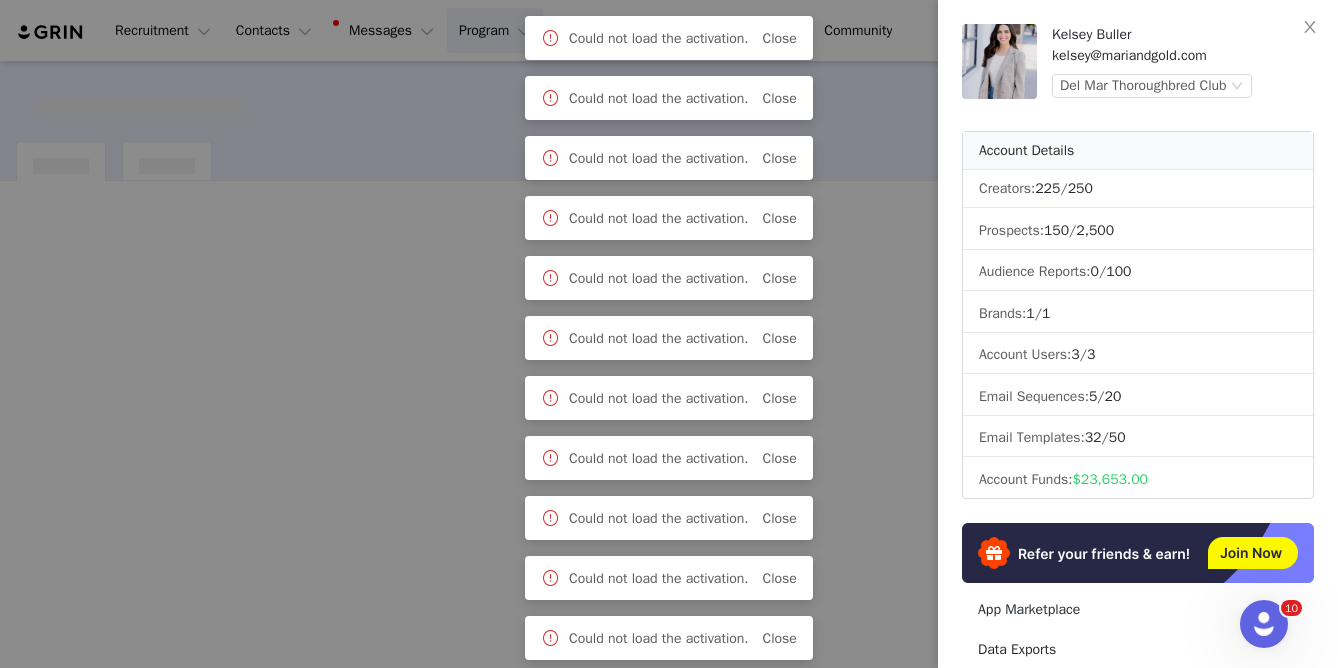 scroll, scrollTop: 0, scrollLeft: 0, axis: both 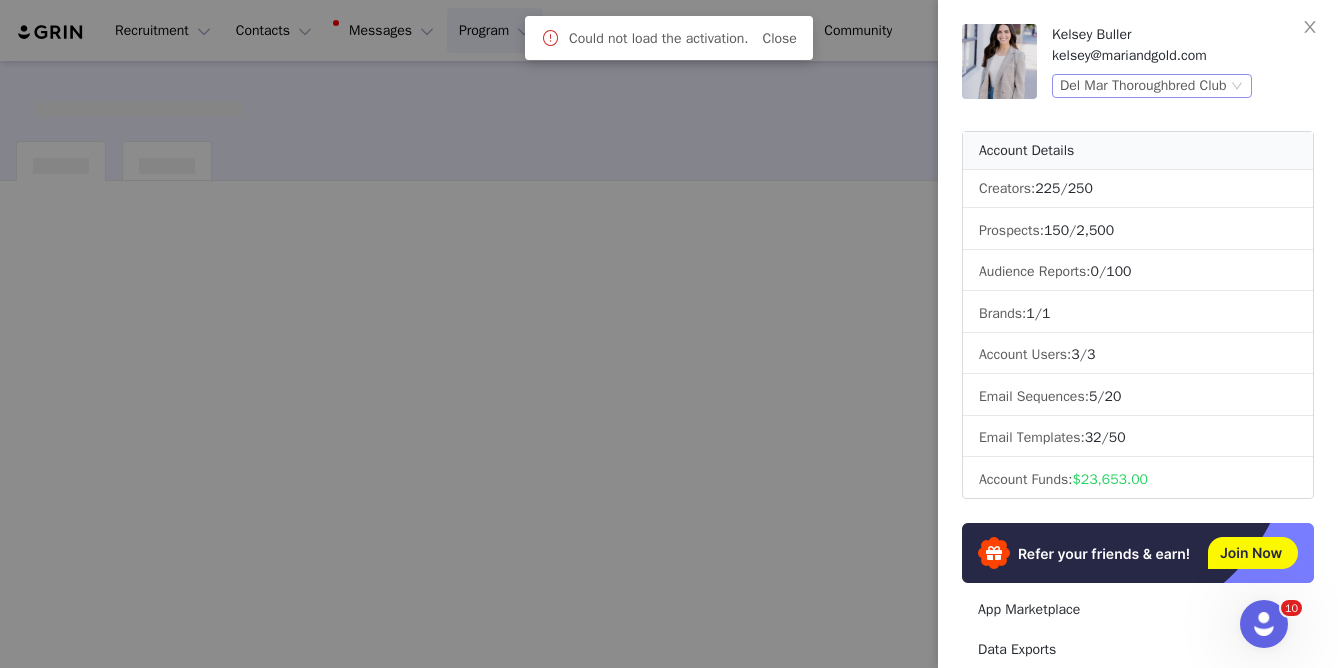 click on "Del Mar Thoroughbred Club" at bounding box center (1143, 86) 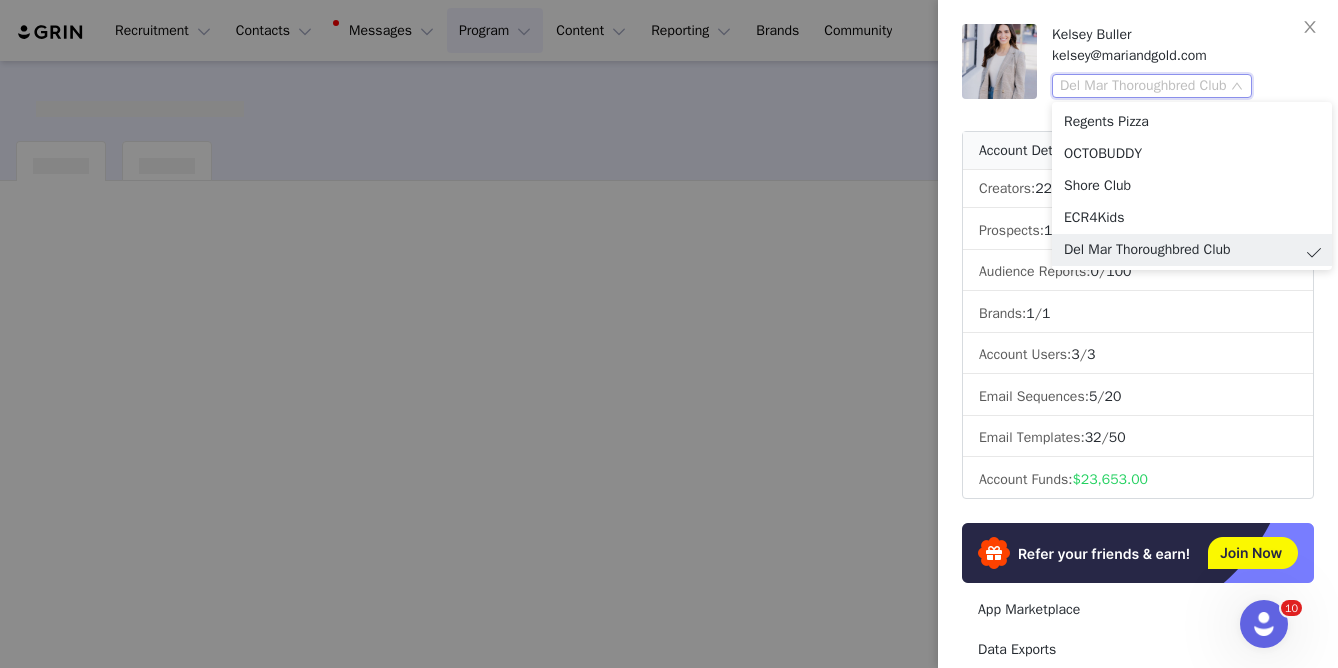 click at bounding box center [669, 334] 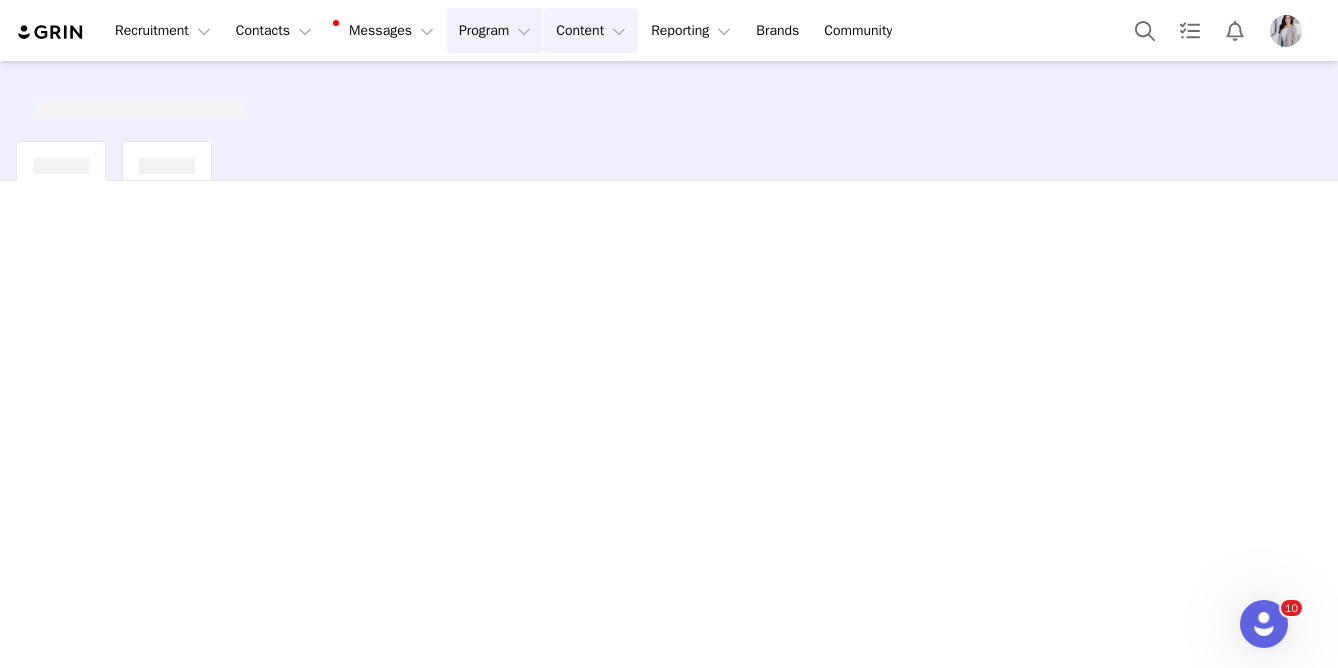 click on "Content Content" at bounding box center [591, 30] 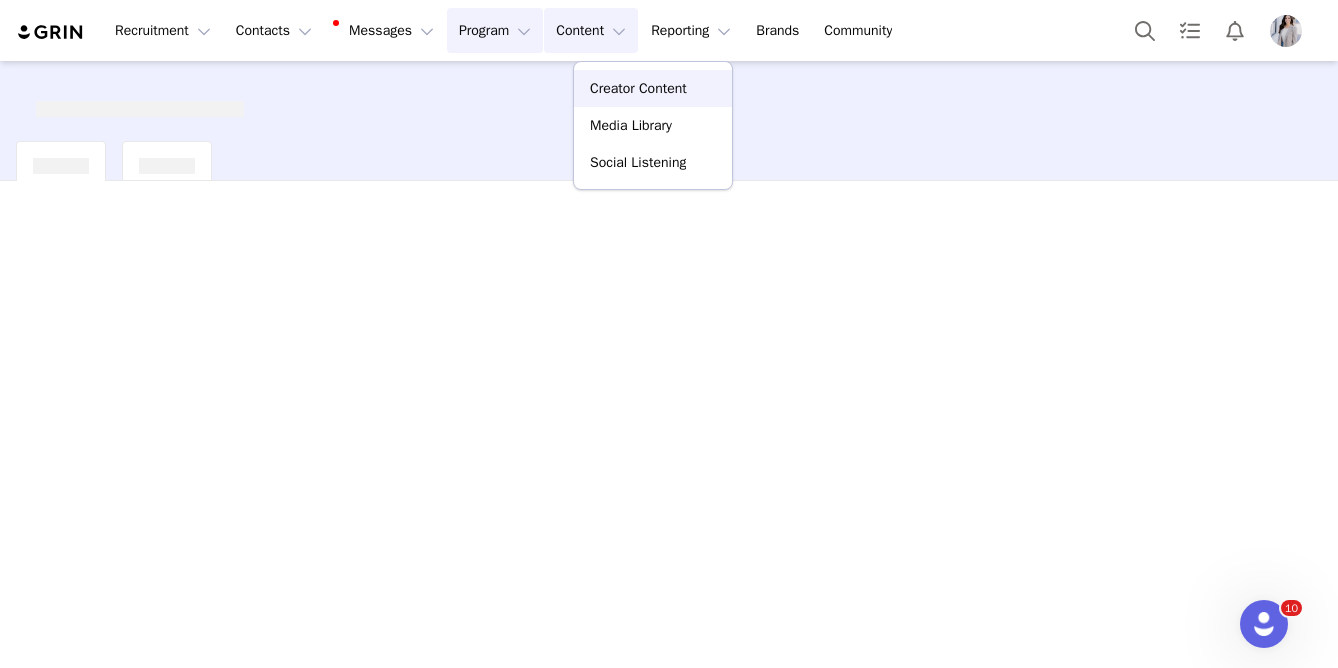 click on "Creator Content" at bounding box center [638, 88] 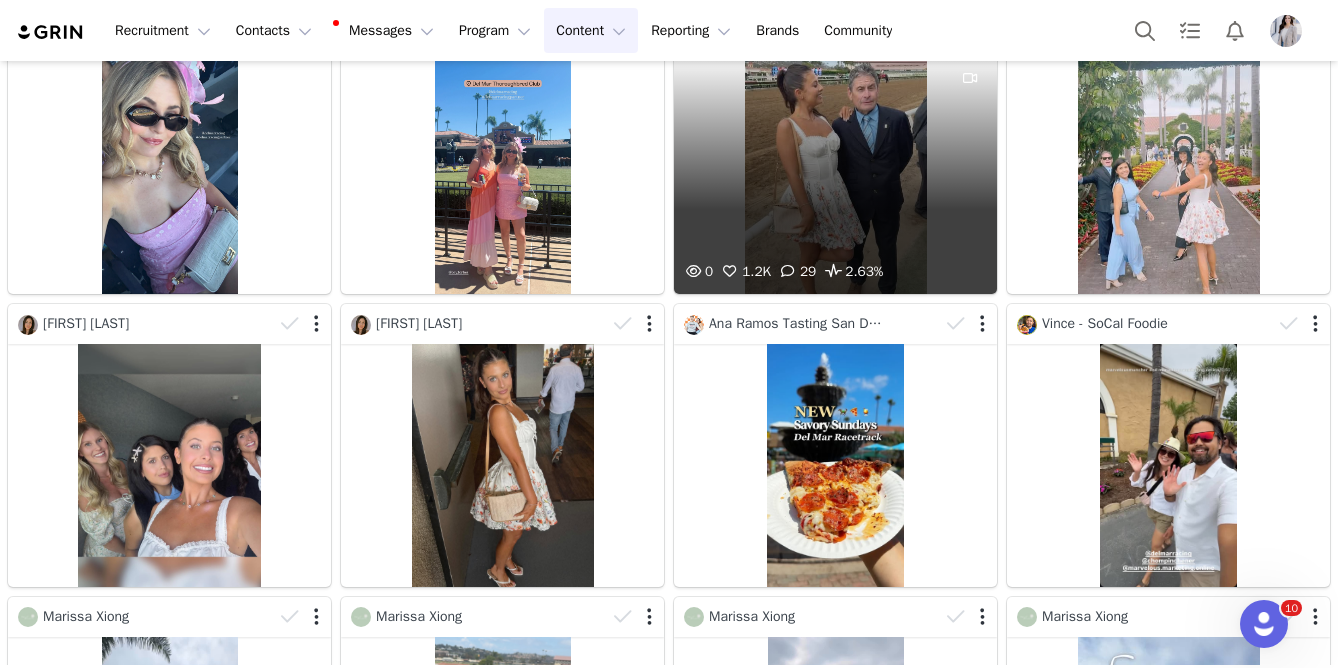 scroll, scrollTop: 151, scrollLeft: 0, axis: vertical 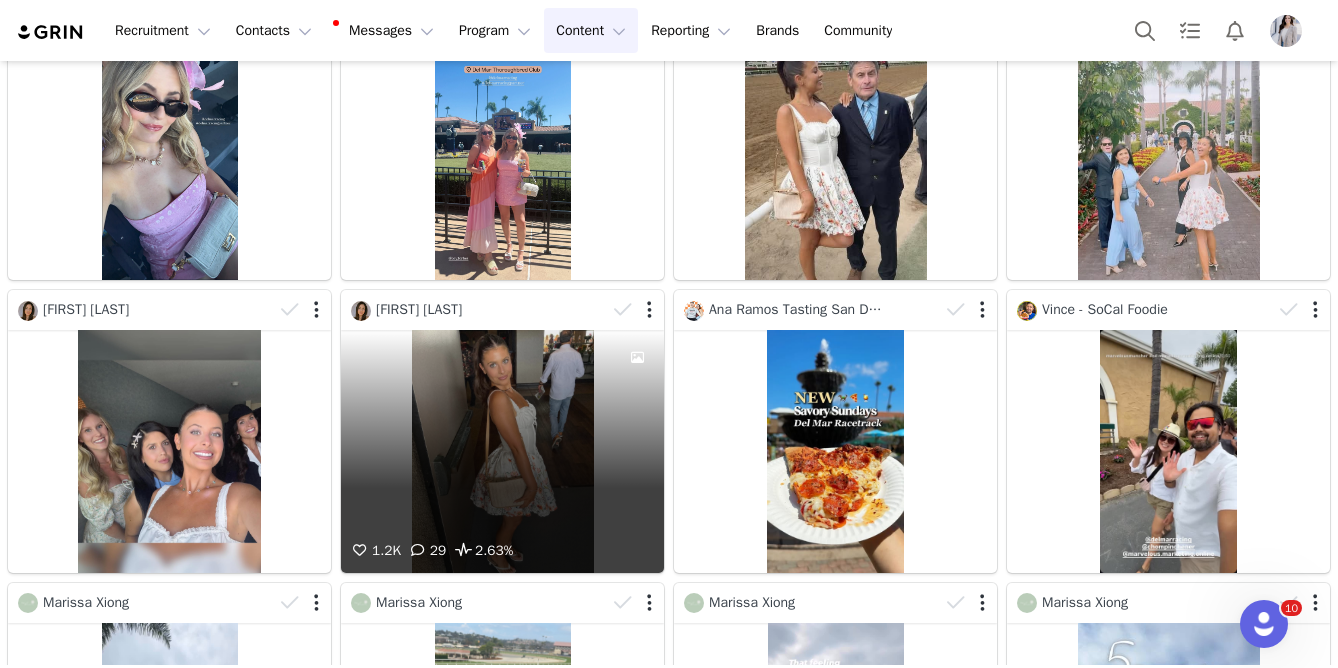 click on "1.2K  29  2.63%" at bounding box center [502, 451] 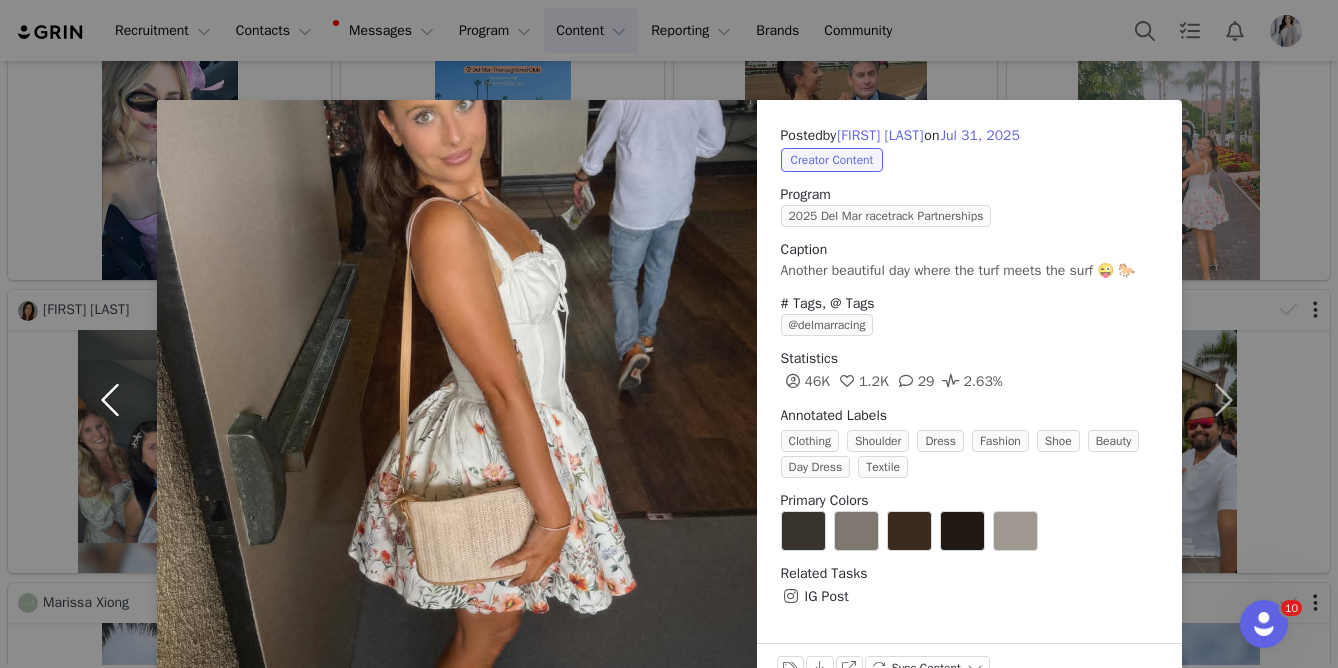click at bounding box center (115, 400) 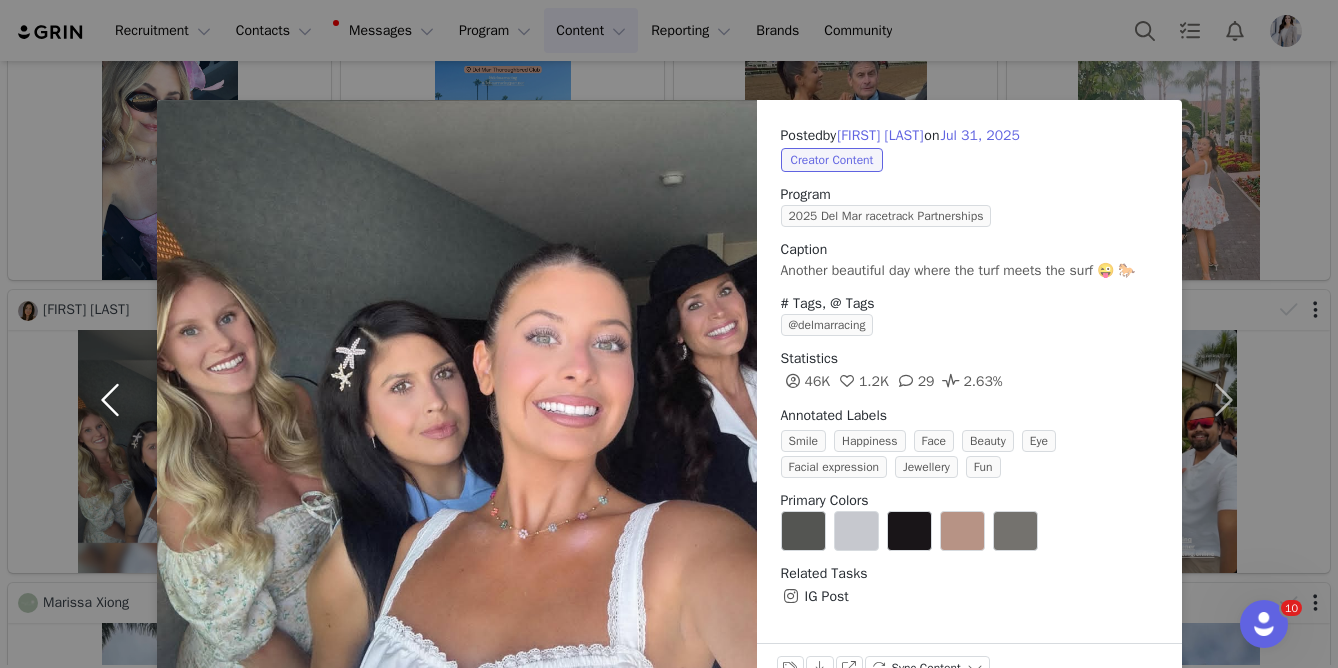 click at bounding box center (115, 400) 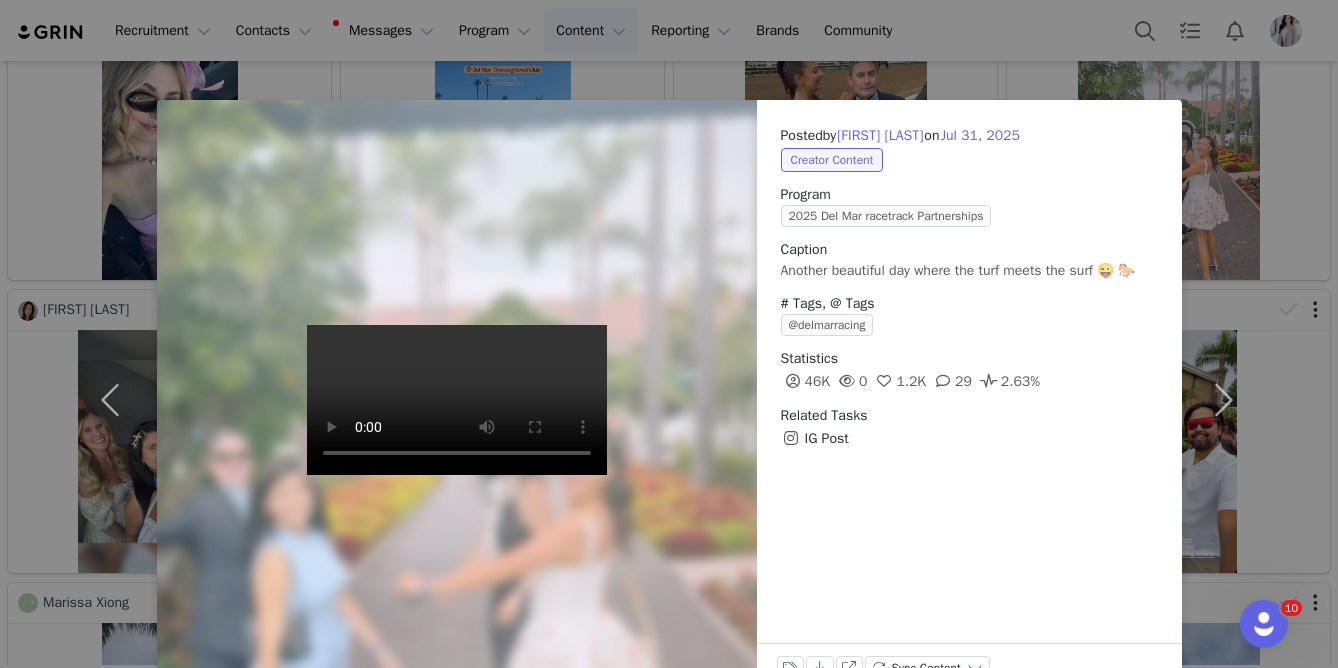 click on "Posted  by  [FIRST] [LAST]  on  [MONTH] [DAY], [YEAR]  Creator Content  Program [YEAR] Del Mar racetrack Partnerships Caption Another beautiful day where the turf meets the surf 😜  🐎 # Tags, @ Tags  @delmarracing      Statistics 46K  0  1.2K  29  2.63%  Related Tasks IG Post     Labels & Tags Download View on Instagram Sync Content" at bounding box center (669, 334) 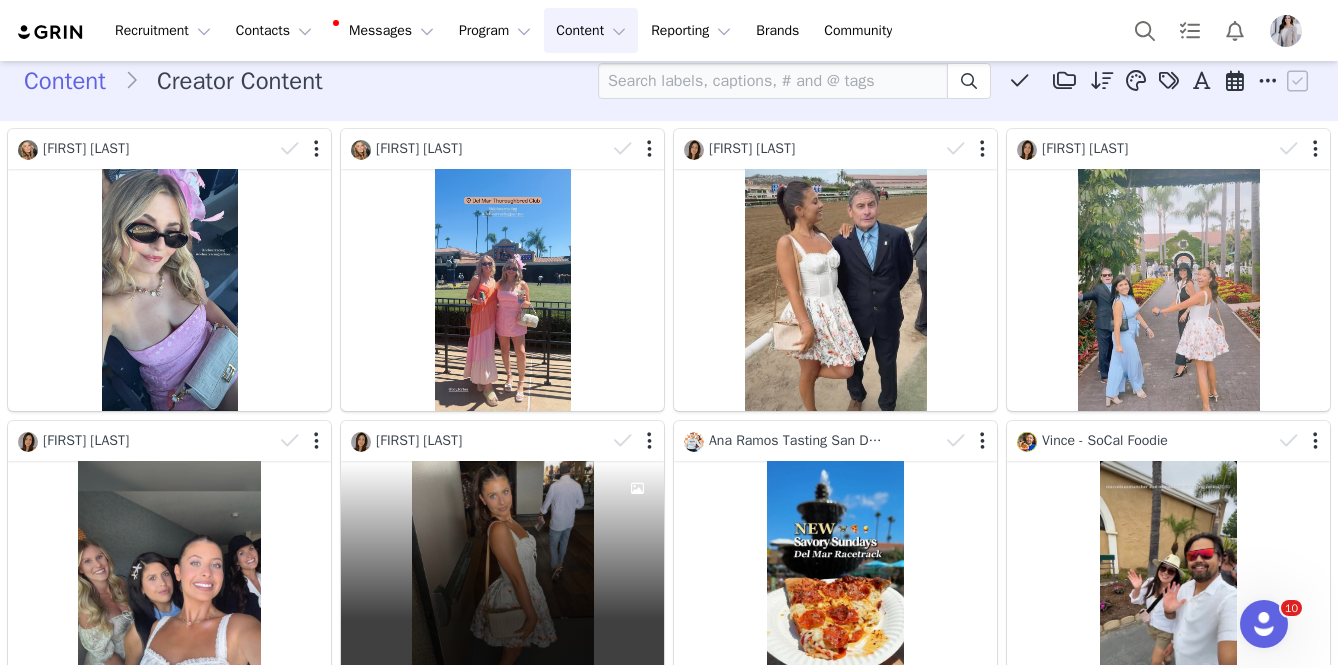scroll, scrollTop: 0, scrollLeft: 0, axis: both 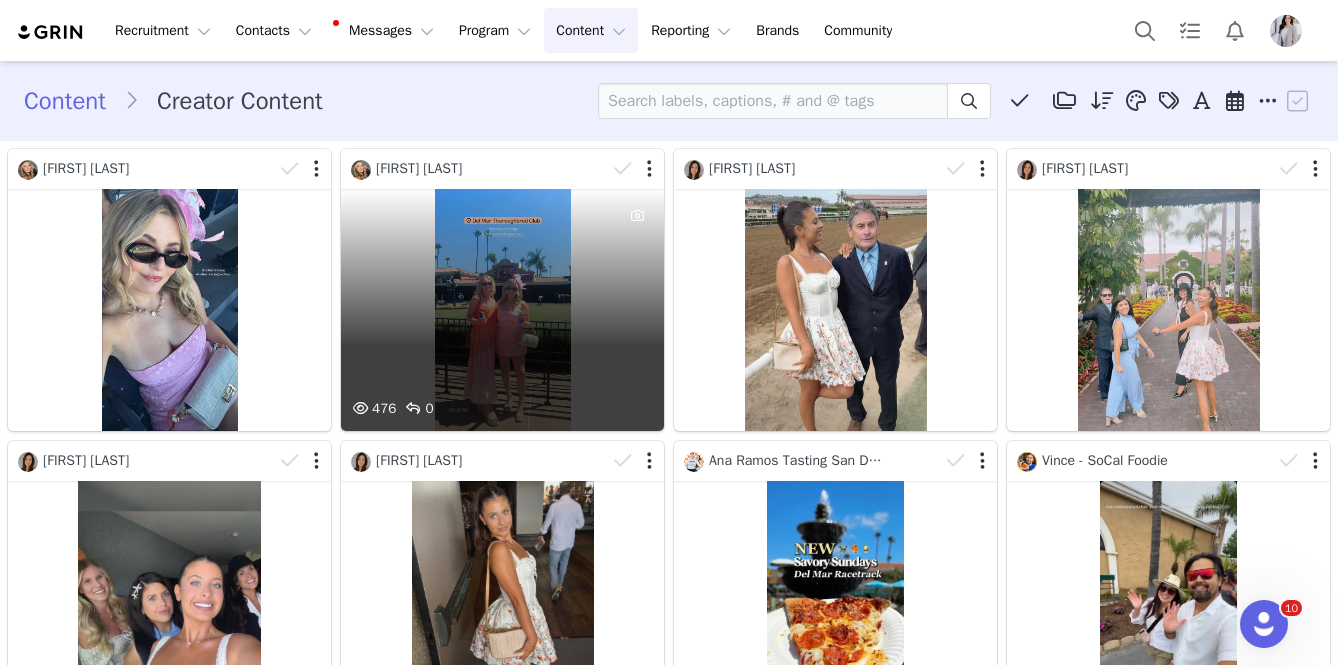 click on "476  0" at bounding box center [502, 310] 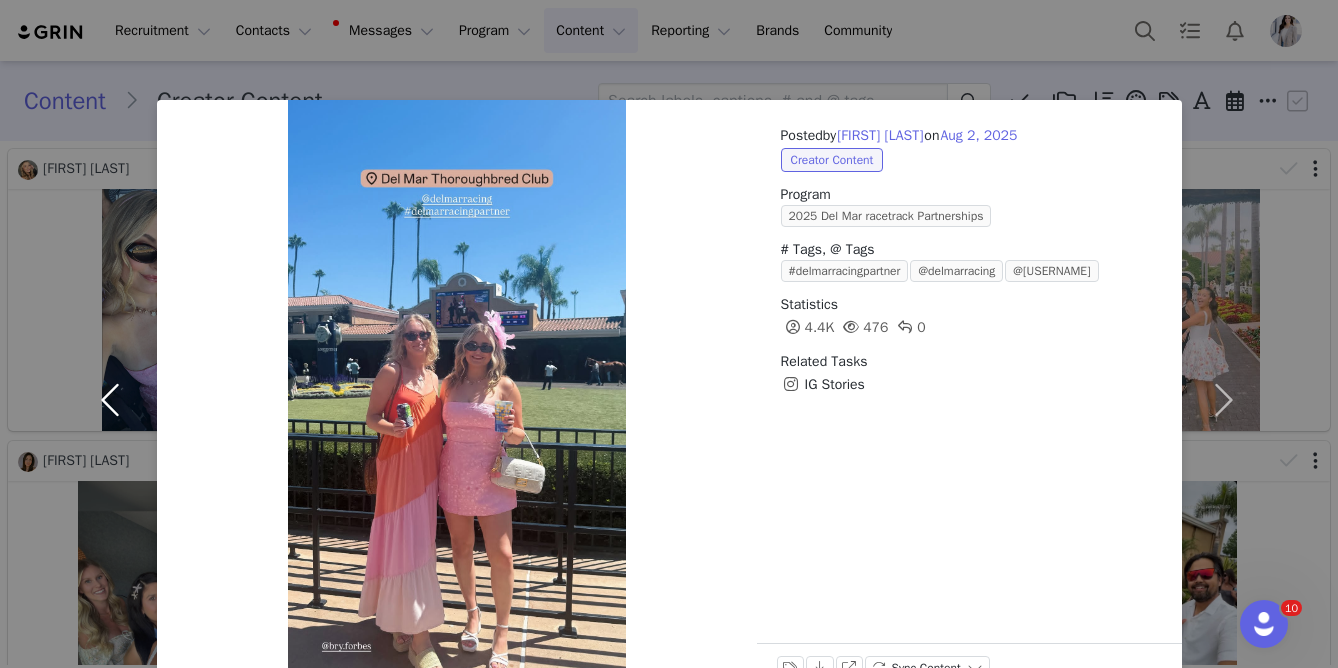 click at bounding box center [115, 400] 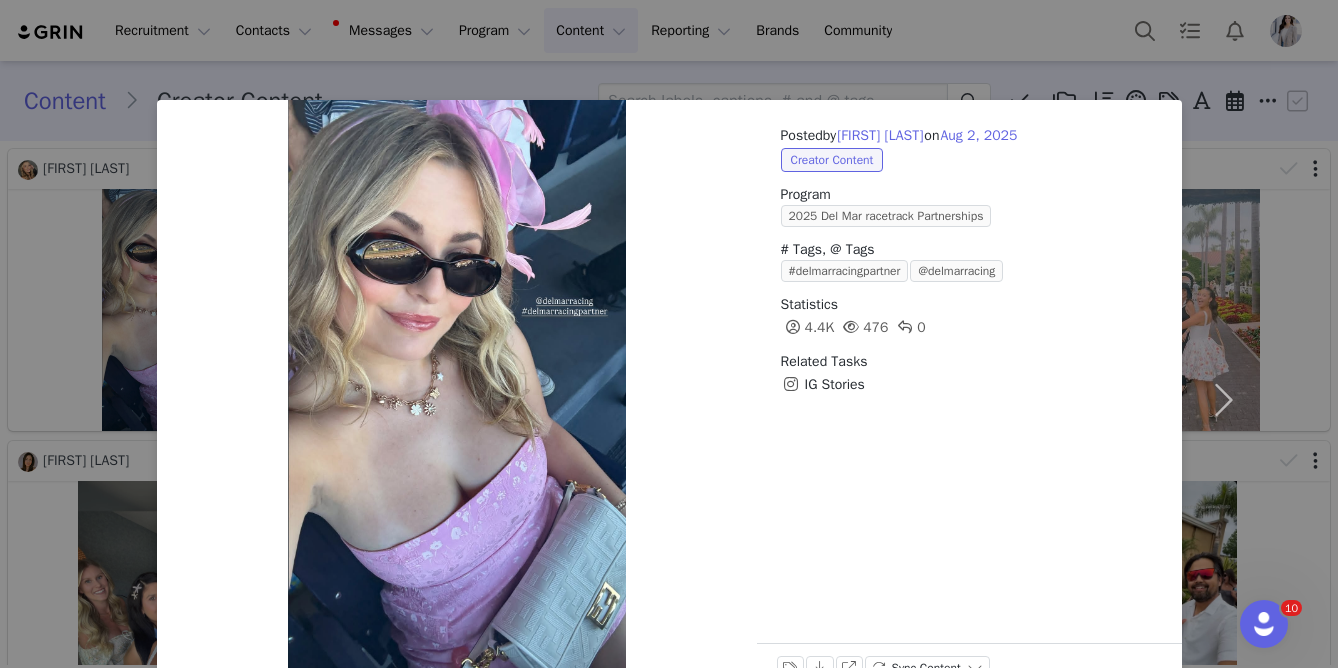 click on "Posted  by  [FIRST] [LAST]  on  [MONTH] [DAY], [YEAR]  Creator Content  Program [YEAR] Del Mar racetrack Partnerships # Tags, @ Tags  #delmarracingpartner   @delmarracing      Statistics 4.4K  476  0  Related Tasks IG Stories     Labels & Tags Download View on Instagram Sync Content" at bounding box center [669, 334] 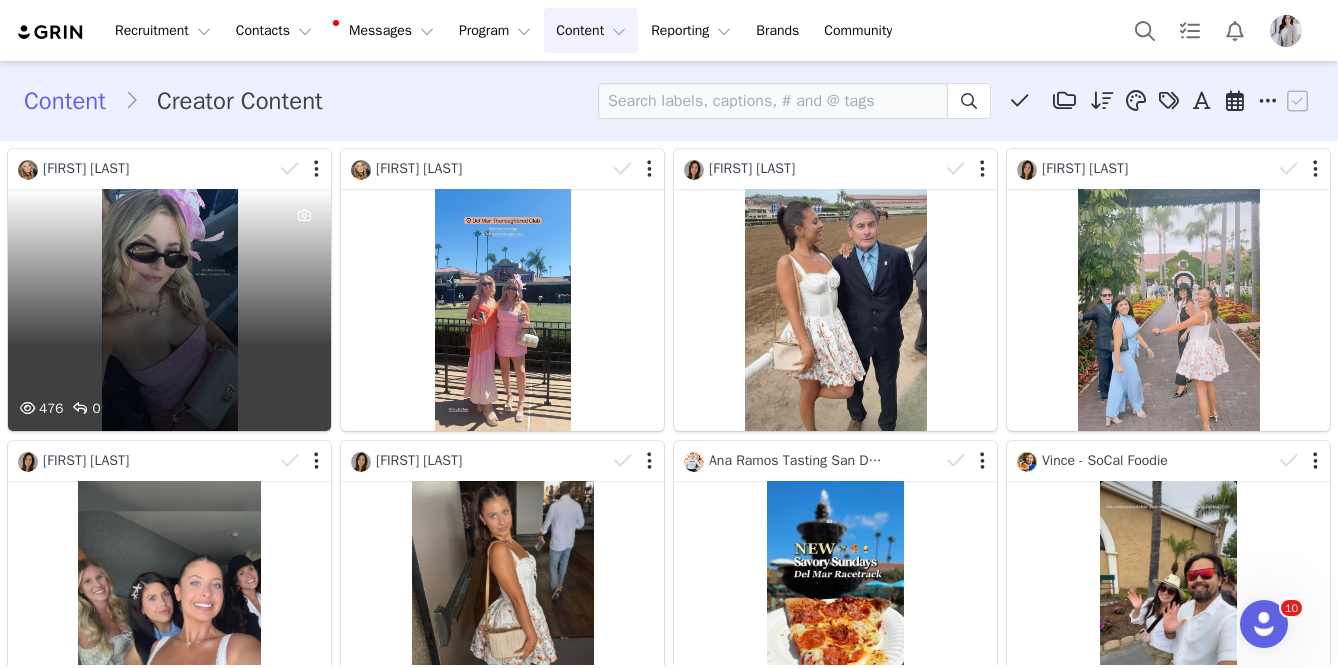 click on "476  0" at bounding box center [169, 310] 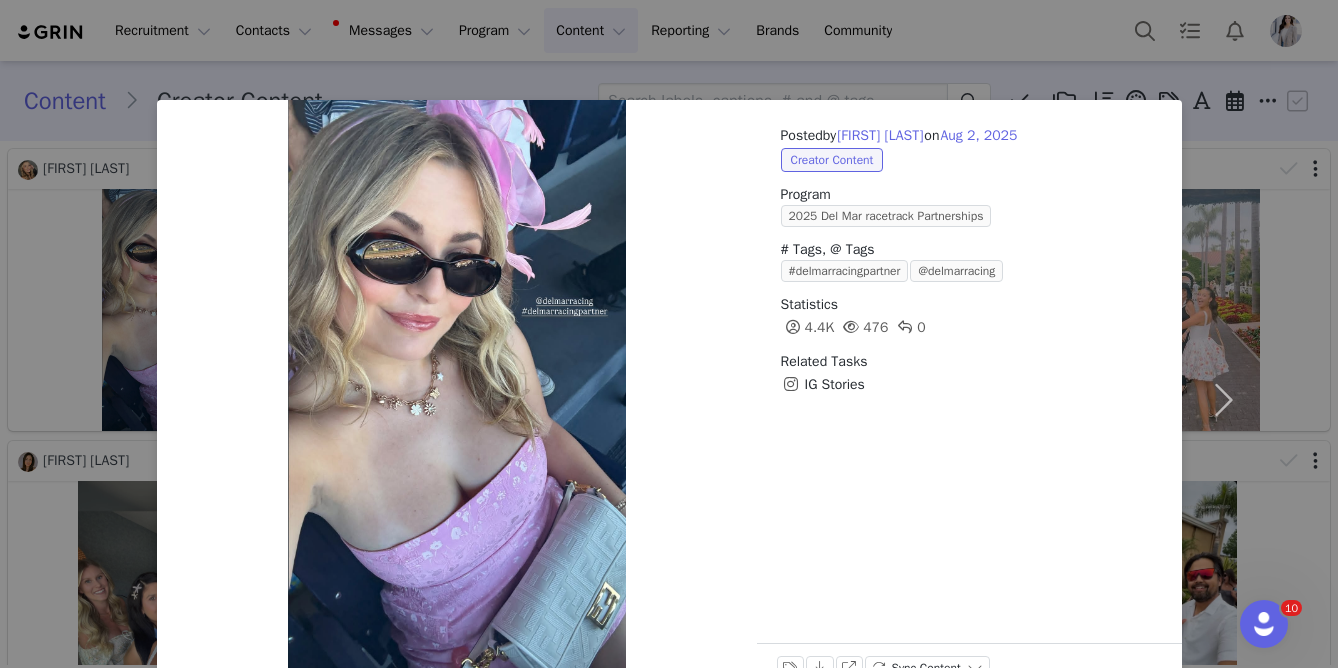 click on "Posted  by  [FIRST] [LAST]  on  [MONTH] [DAY], [YEAR]  Creator Content  Program [YEAR] Del Mar racetrack Partnerships # Tags, @ Tags  #delmarracingpartner   @delmarracing      Statistics 4.4K  476  0  Related Tasks IG Stories     Labels & Tags Download View on Instagram Sync Content" at bounding box center [669, 334] 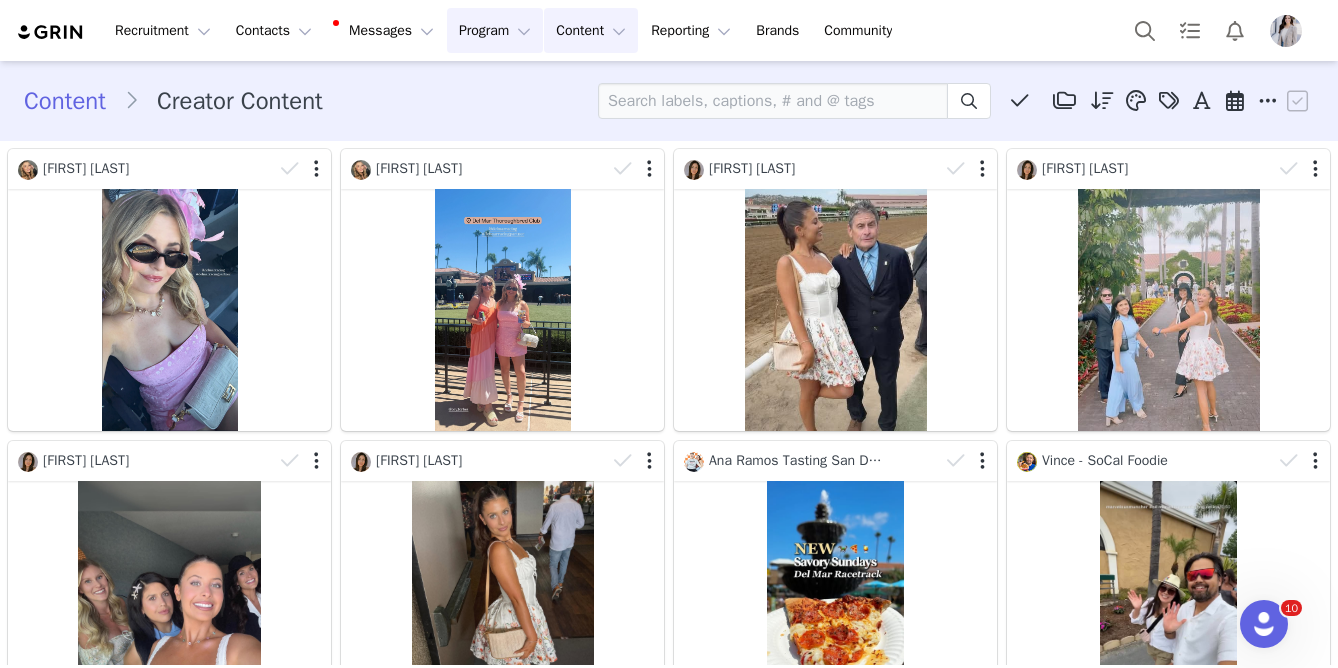 click on "Program Program" at bounding box center (495, 30) 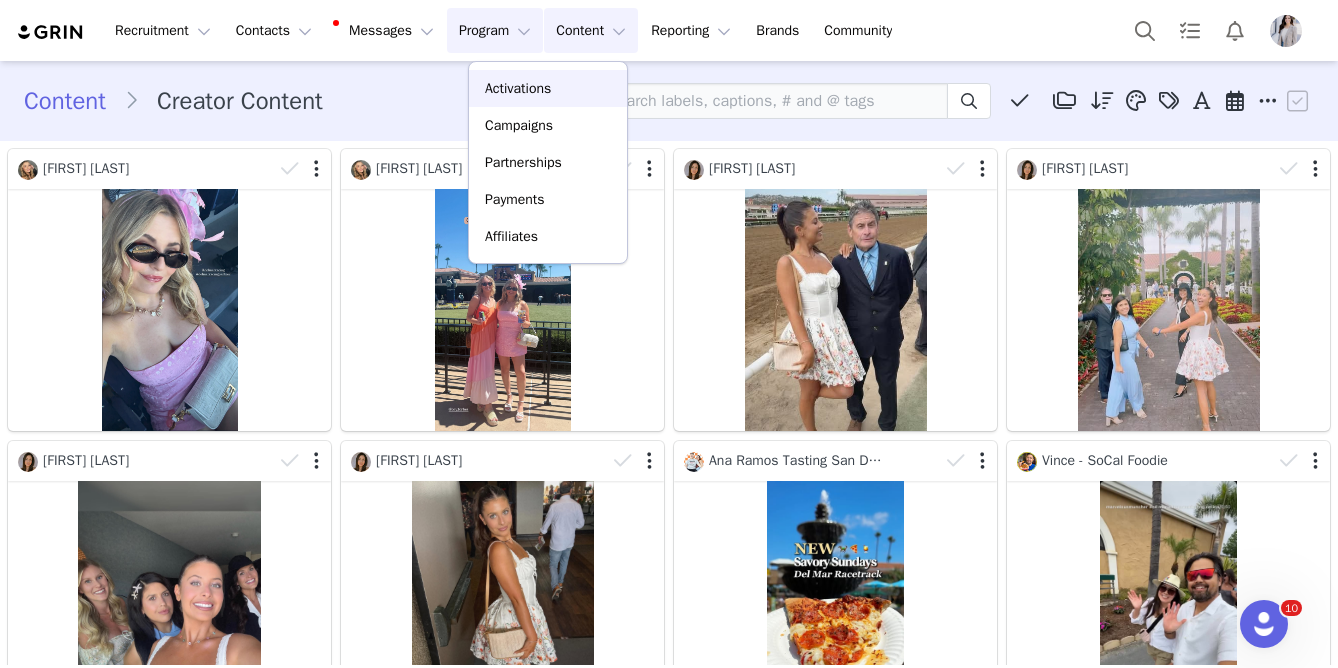 click on "Activations" at bounding box center [548, 88] 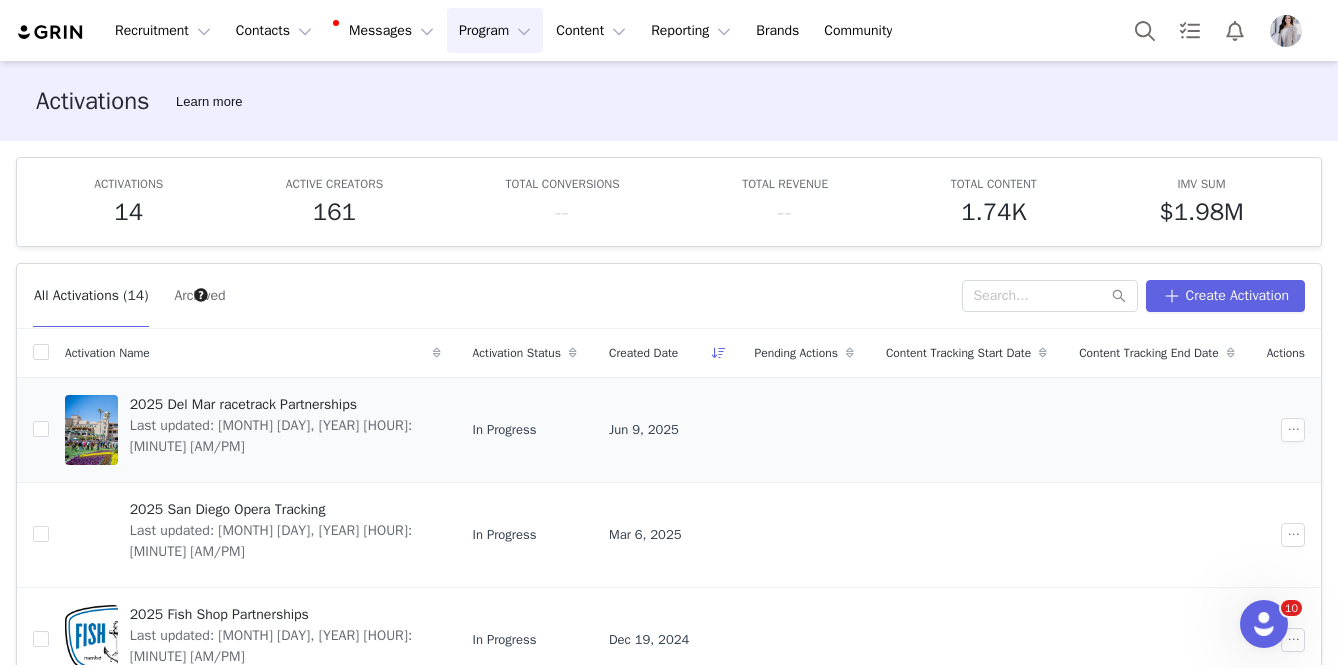 click on "2025 Del Mar racetrack Partnerships" at bounding box center [279, 404] 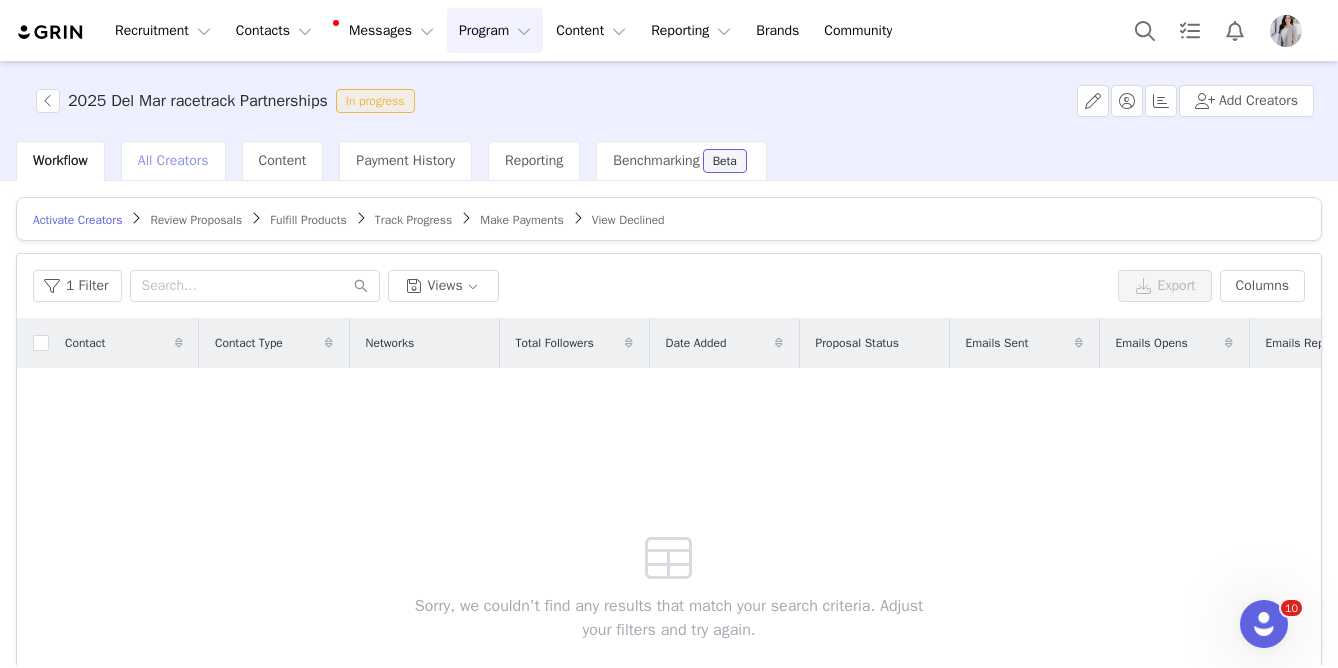 click on "All Creators" at bounding box center [173, 160] 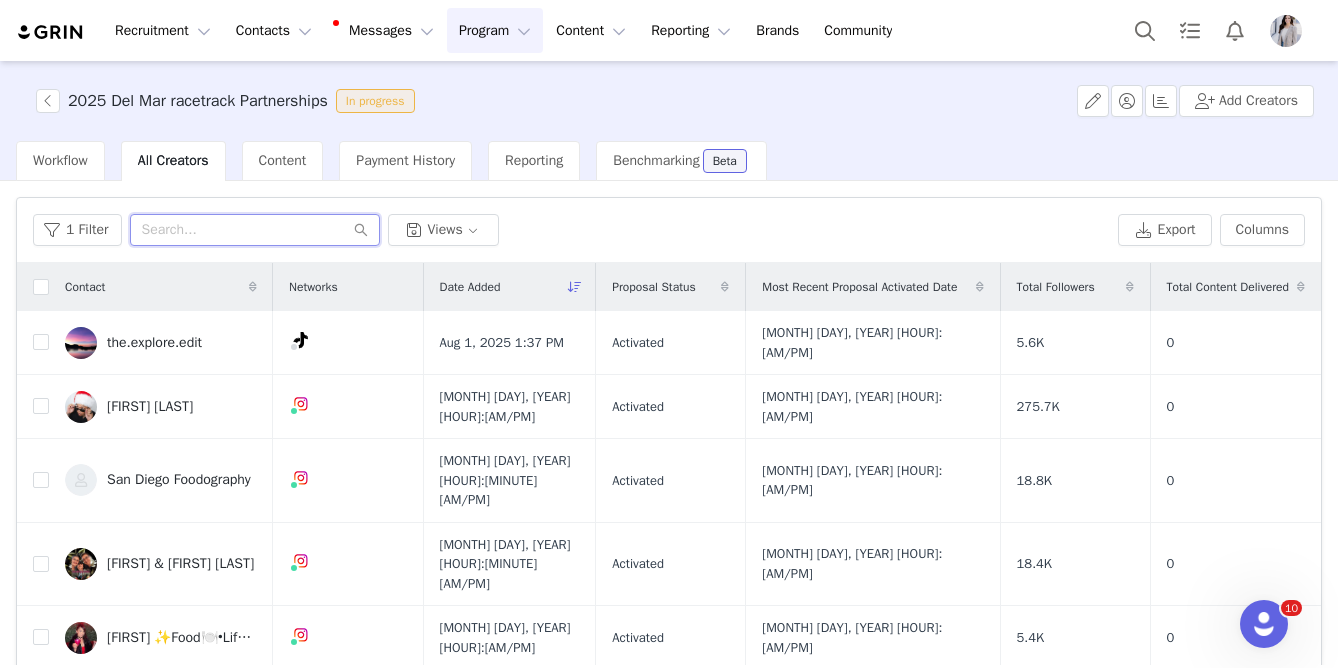 click at bounding box center (255, 230) 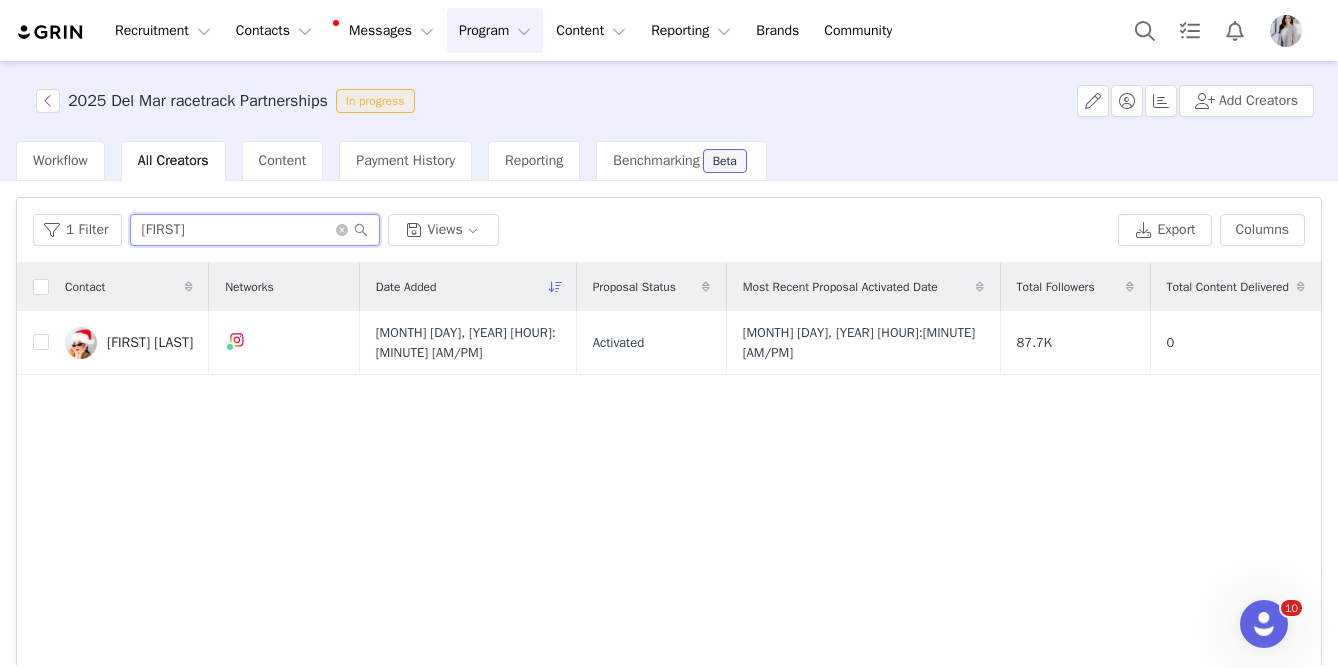 drag, startPoint x: 202, startPoint y: 228, endPoint x: 144, endPoint y: 221, distance: 58.420887 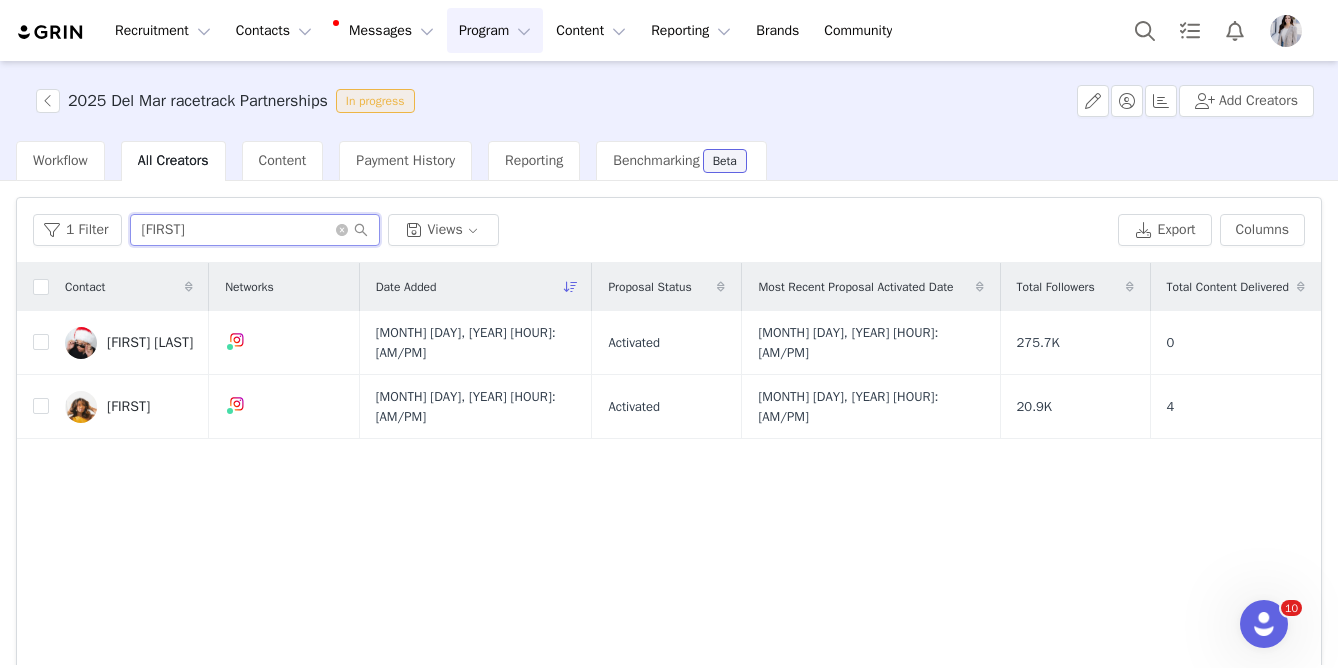 type on "[FIRST]" 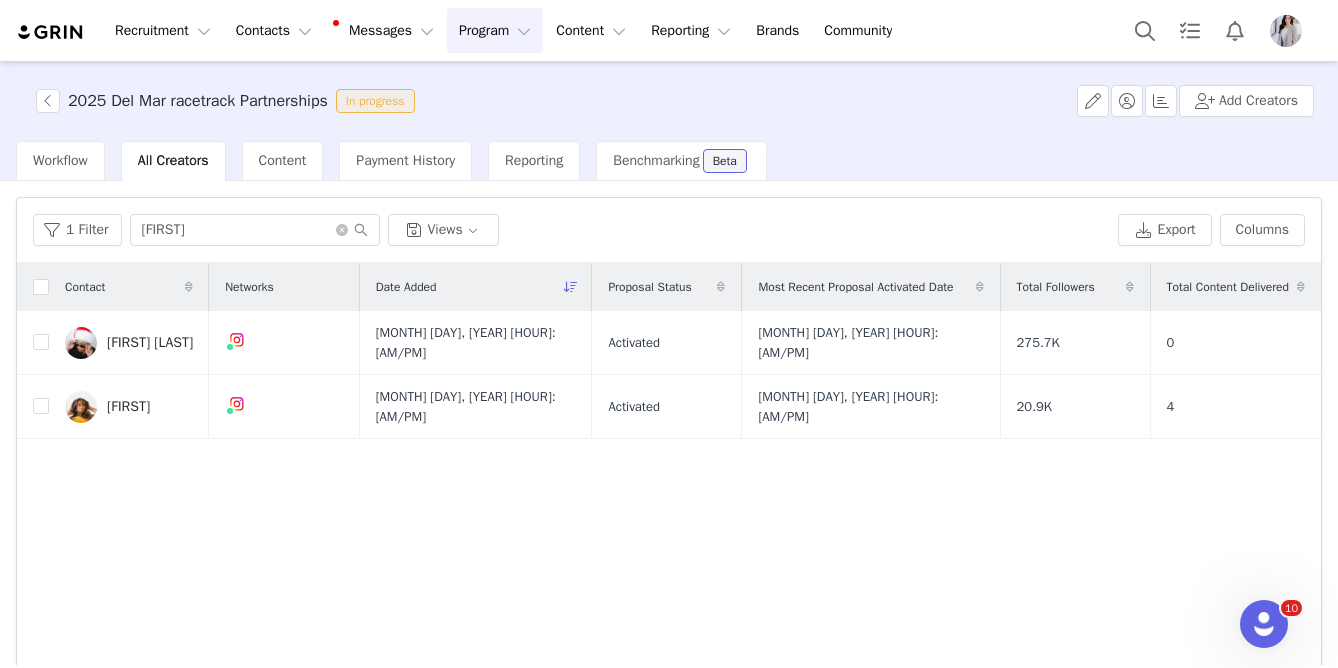 click at bounding box center (1286, 31) 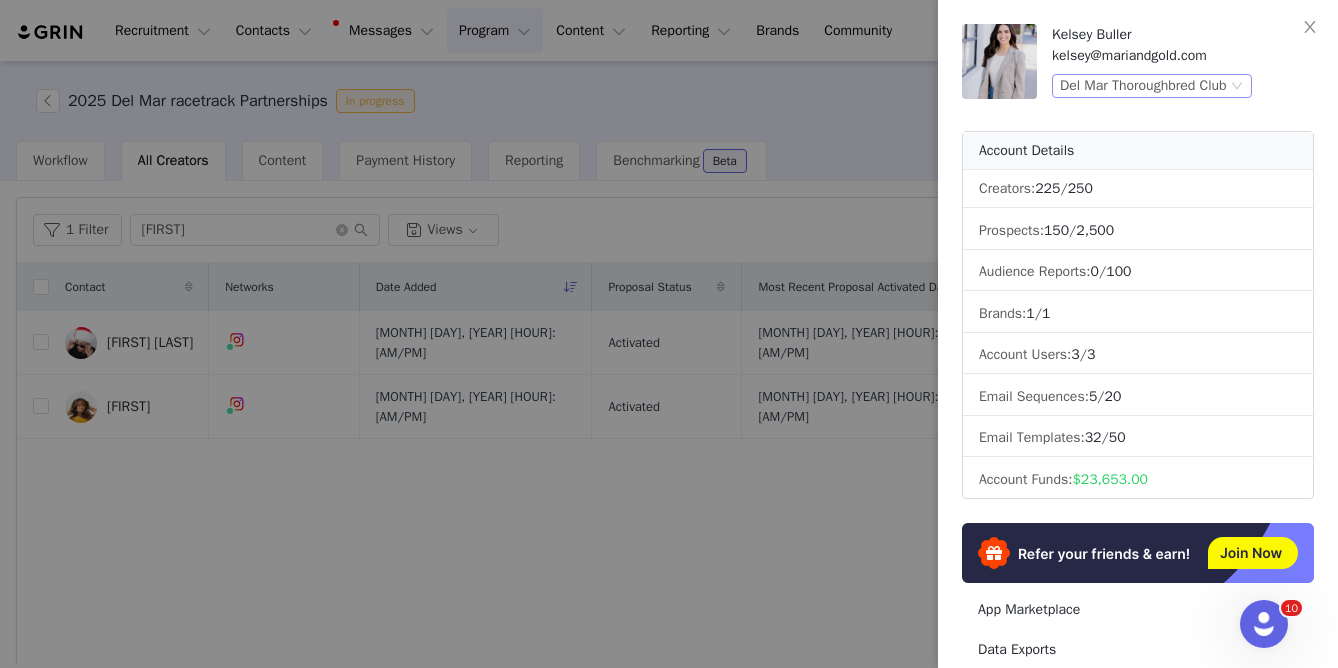 click on "Del Mar Thoroughbred Club" at bounding box center [1143, 86] 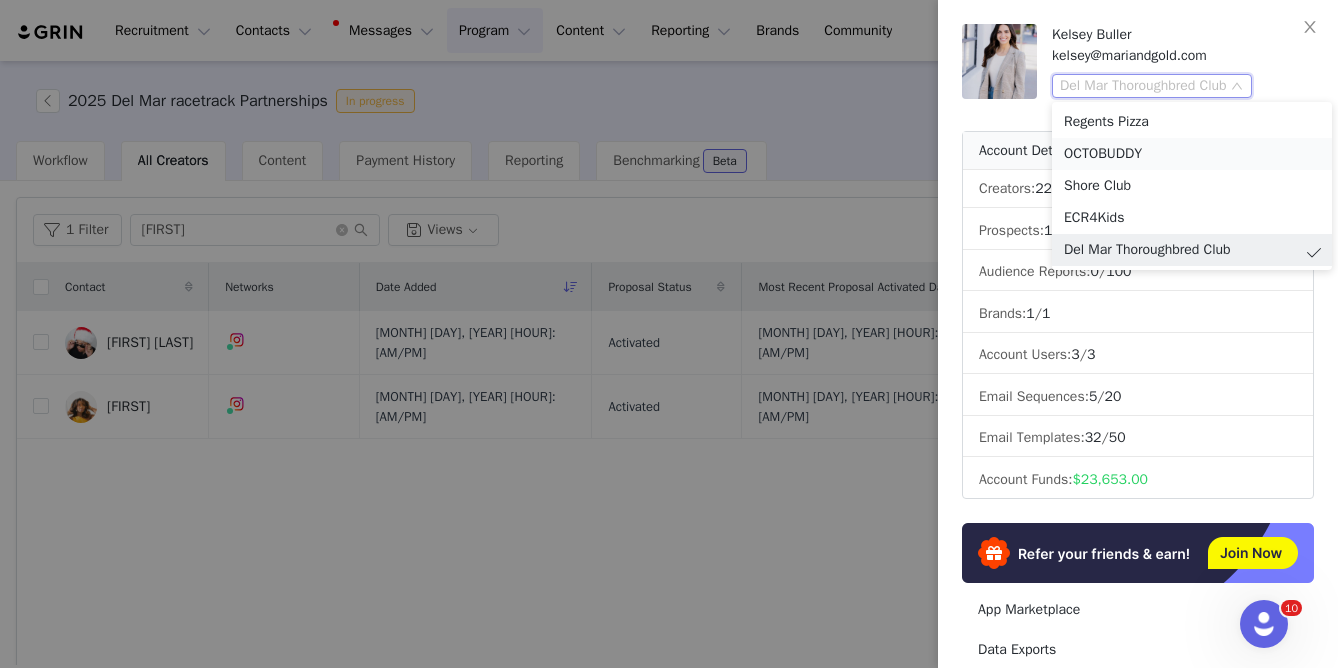 click on "OCTOBUDDY" at bounding box center [1192, 154] 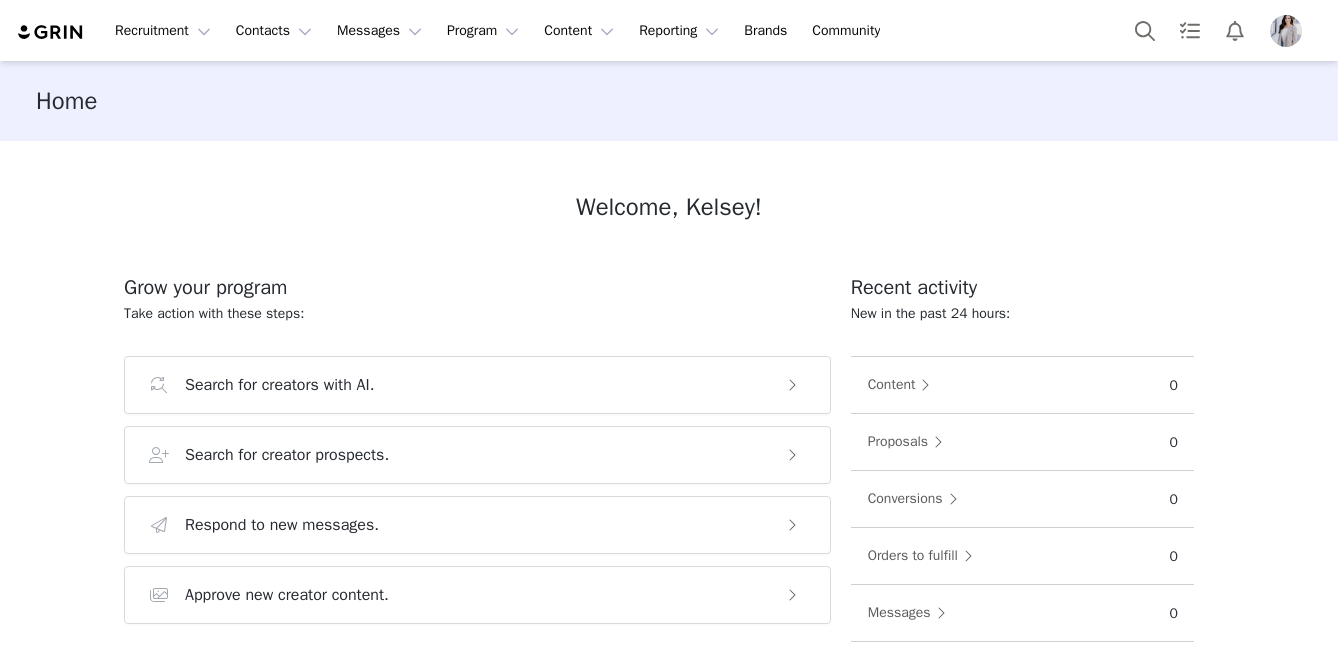 scroll, scrollTop: 0, scrollLeft: 0, axis: both 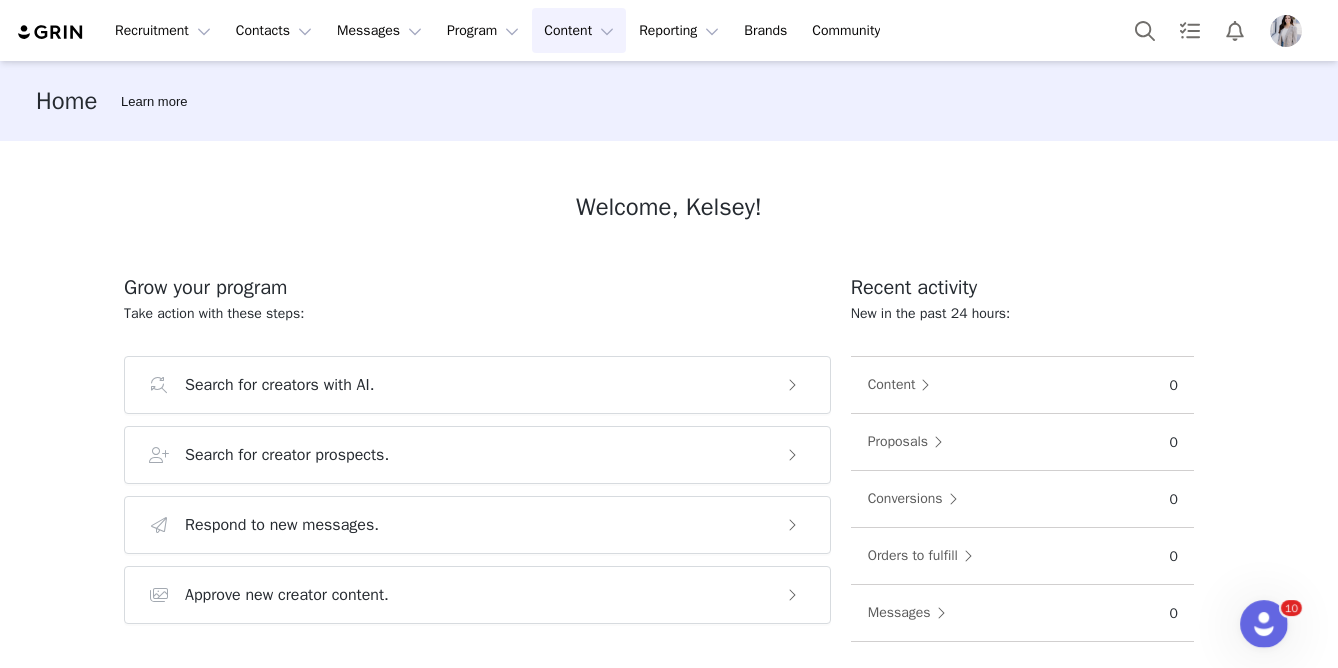 click on "Content Content" at bounding box center (579, 30) 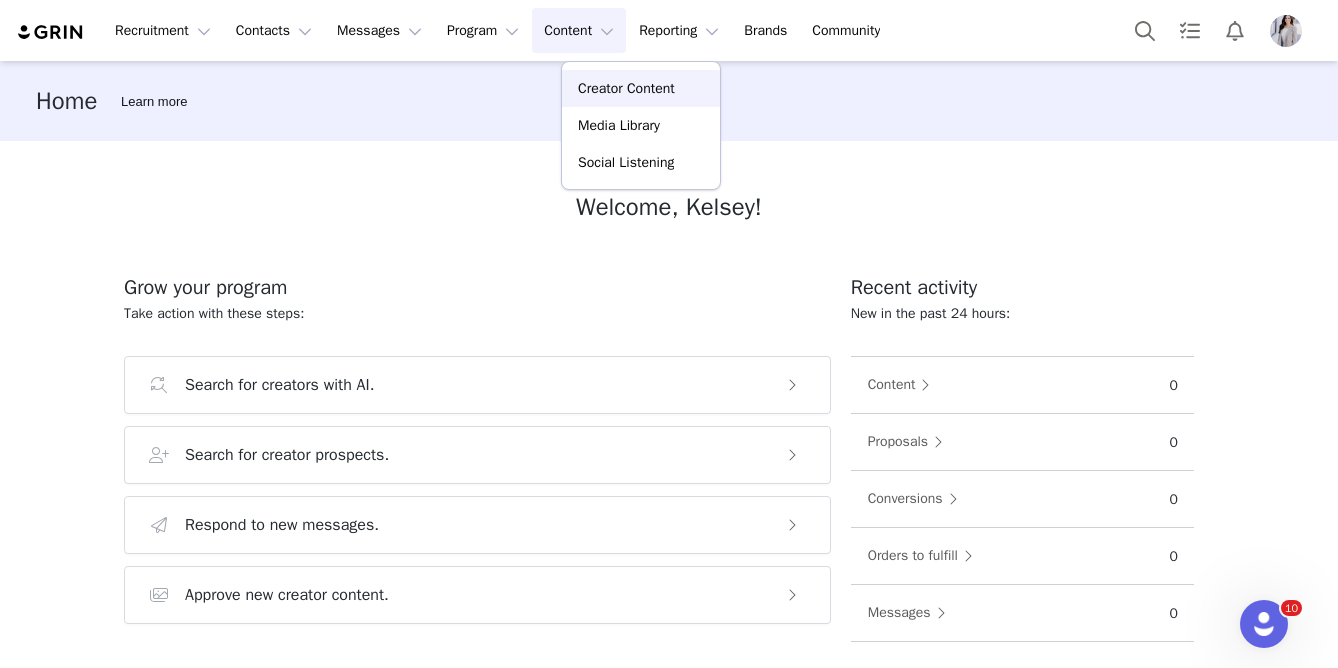 click on "Creator Content" at bounding box center (626, 88) 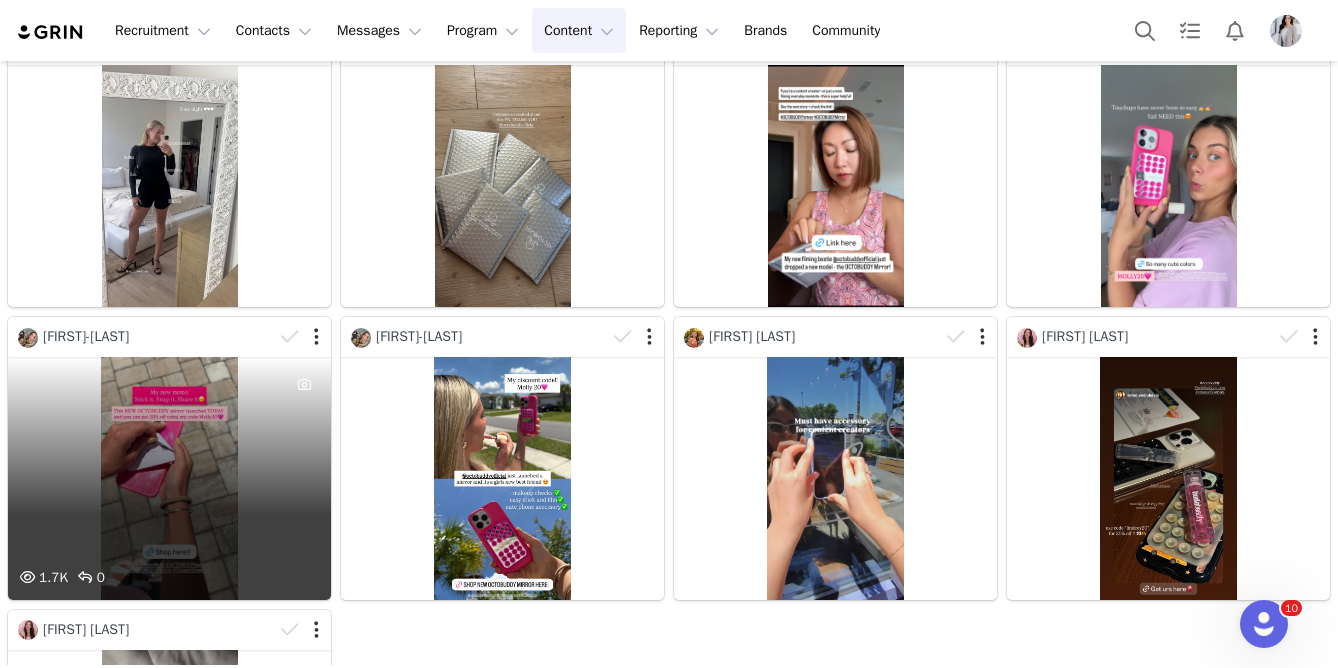 scroll, scrollTop: 0, scrollLeft: 0, axis: both 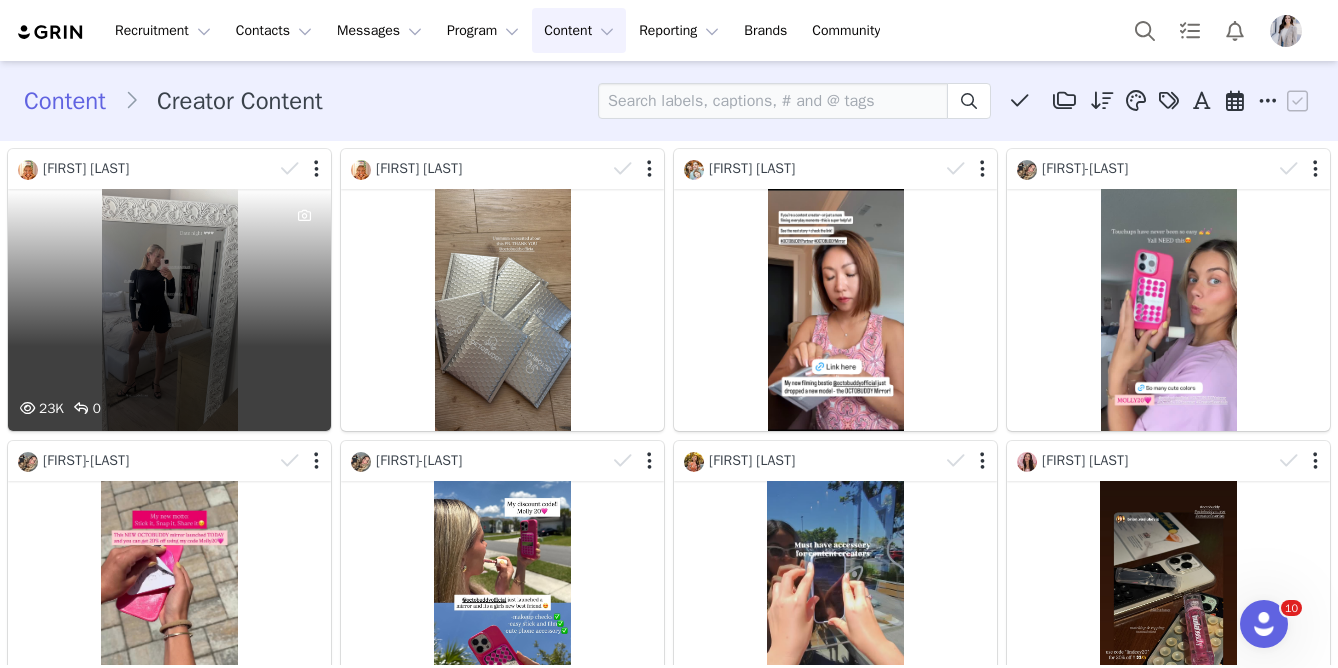 click on "23K  0" at bounding box center [169, 310] 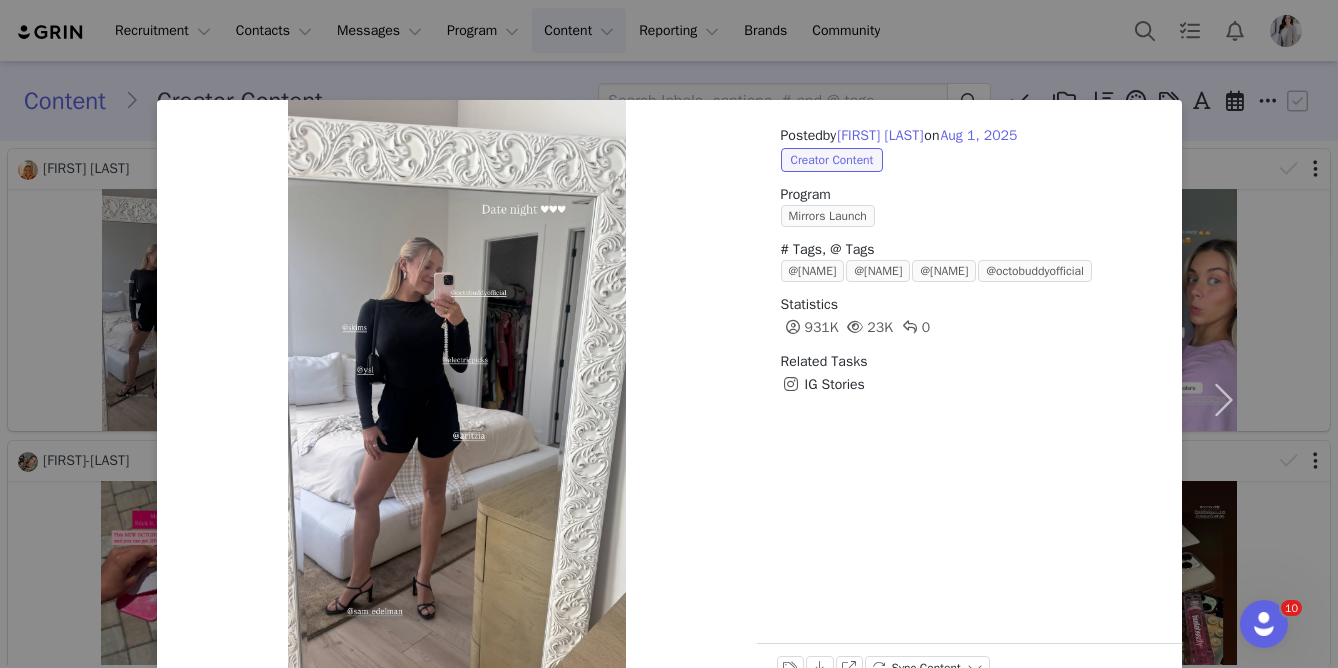 click on "Posted  by  Daisy Kent  on  Aug 1, 2025  Creator Content  Program Mirrors Launch # Tags, @ Tags  @sam_edelman   @electricpicks   @aritzia   @octobuddyofficial      Statistics 931K  23K  0  Related Tasks IG Stories     Labels & Tags Download View on Instagram Sync Content" at bounding box center [669, 334] 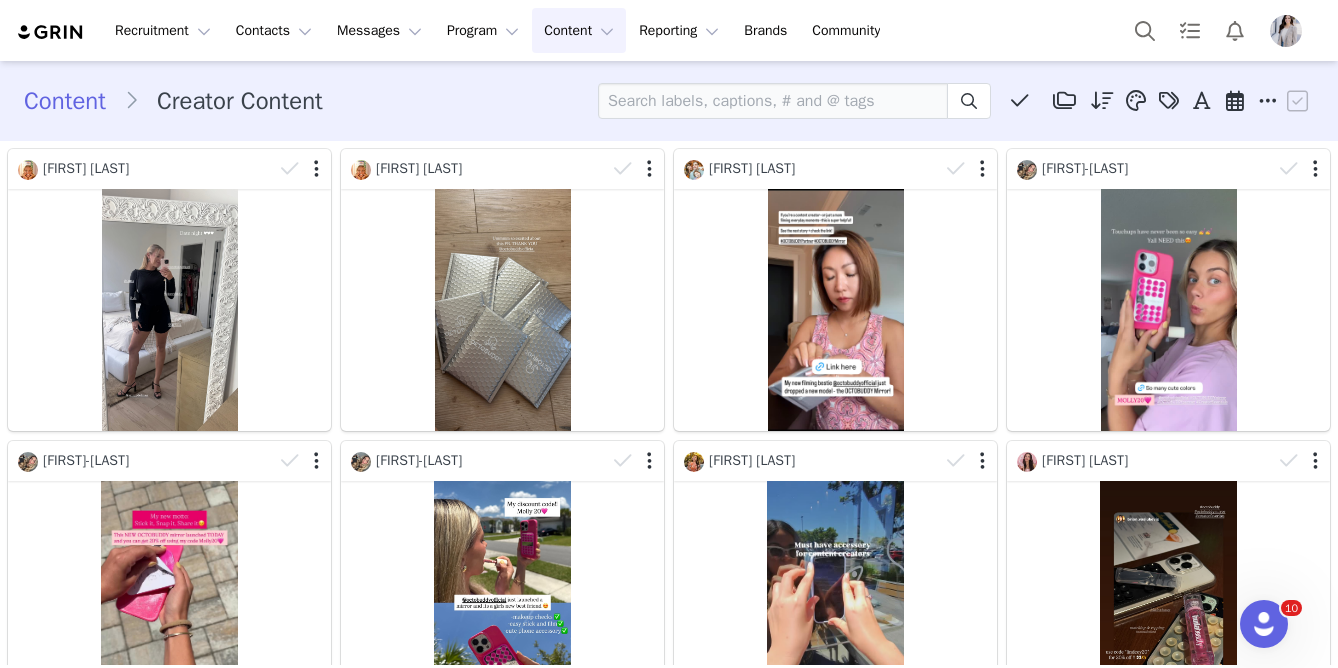 click at bounding box center [1286, 31] 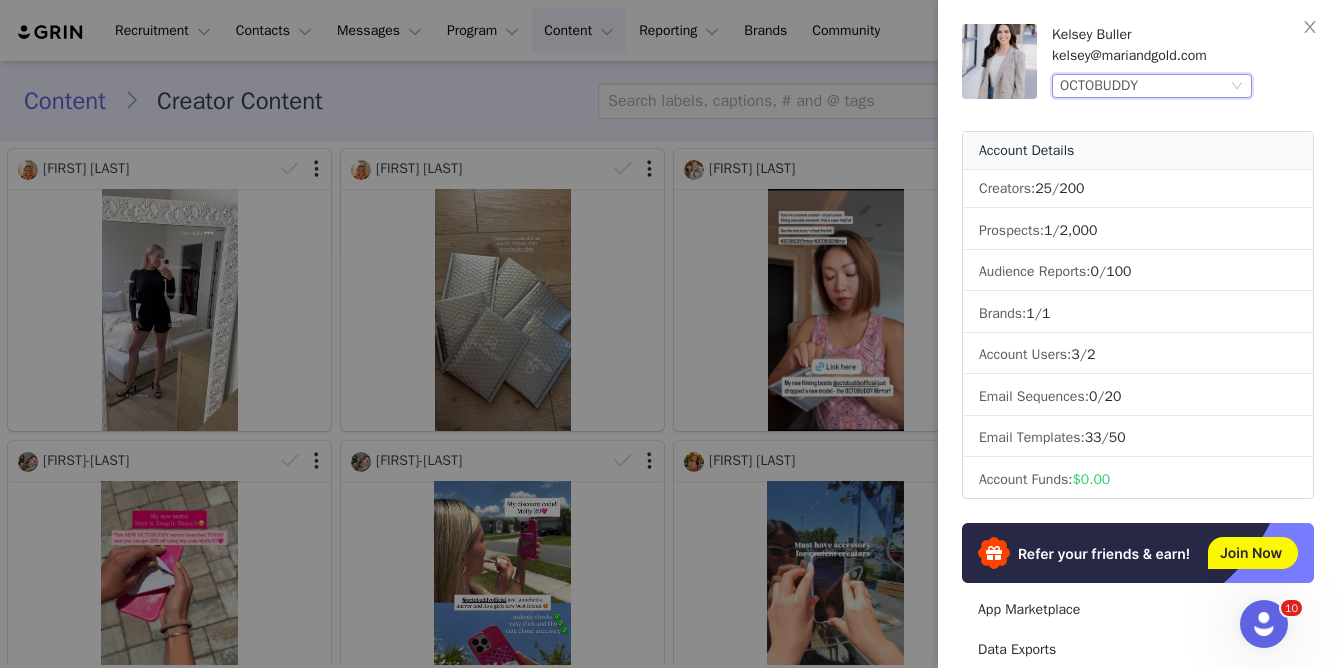 click on "OCTOBUDDY" at bounding box center [1099, 86] 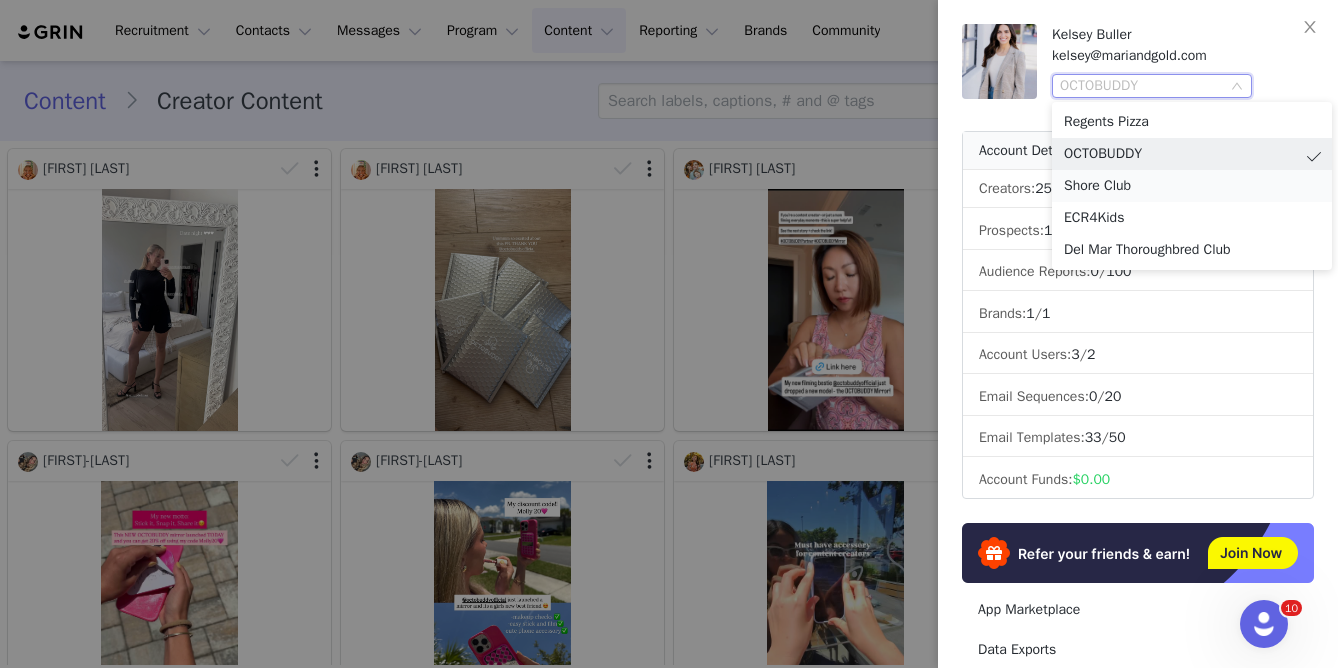 click on "Shore Club" at bounding box center (1192, 186) 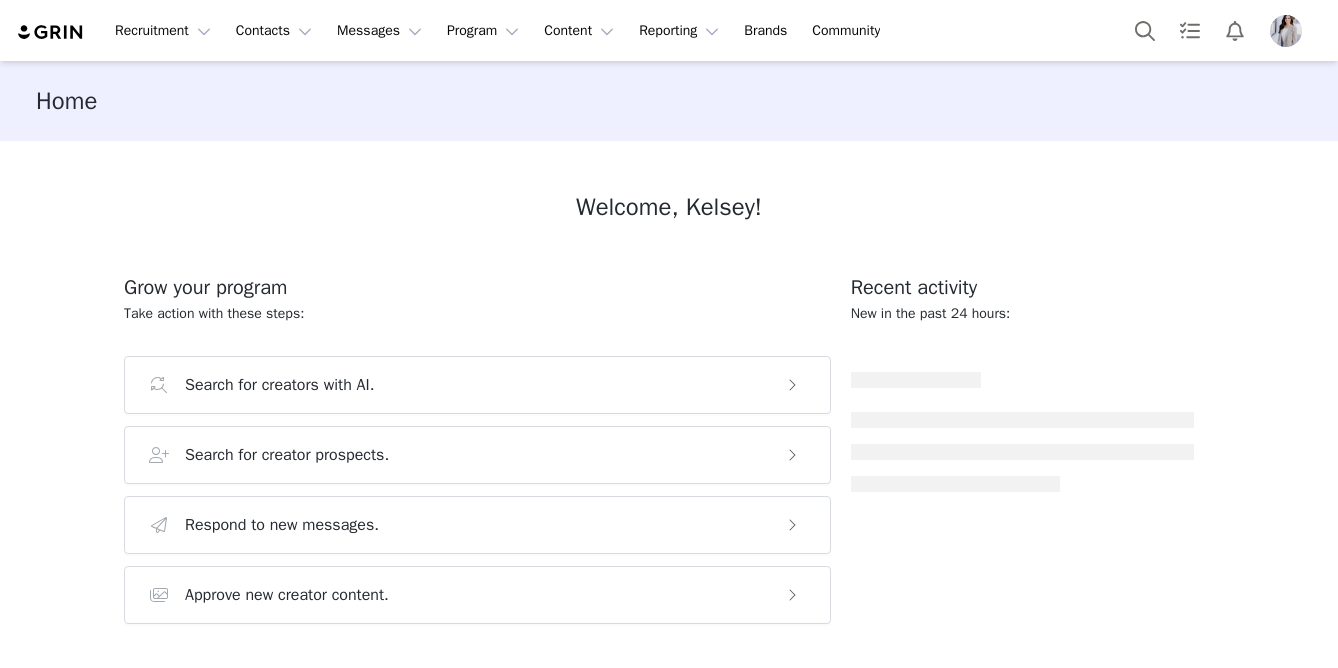 scroll, scrollTop: 0, scrollLeft: 0, axis: both 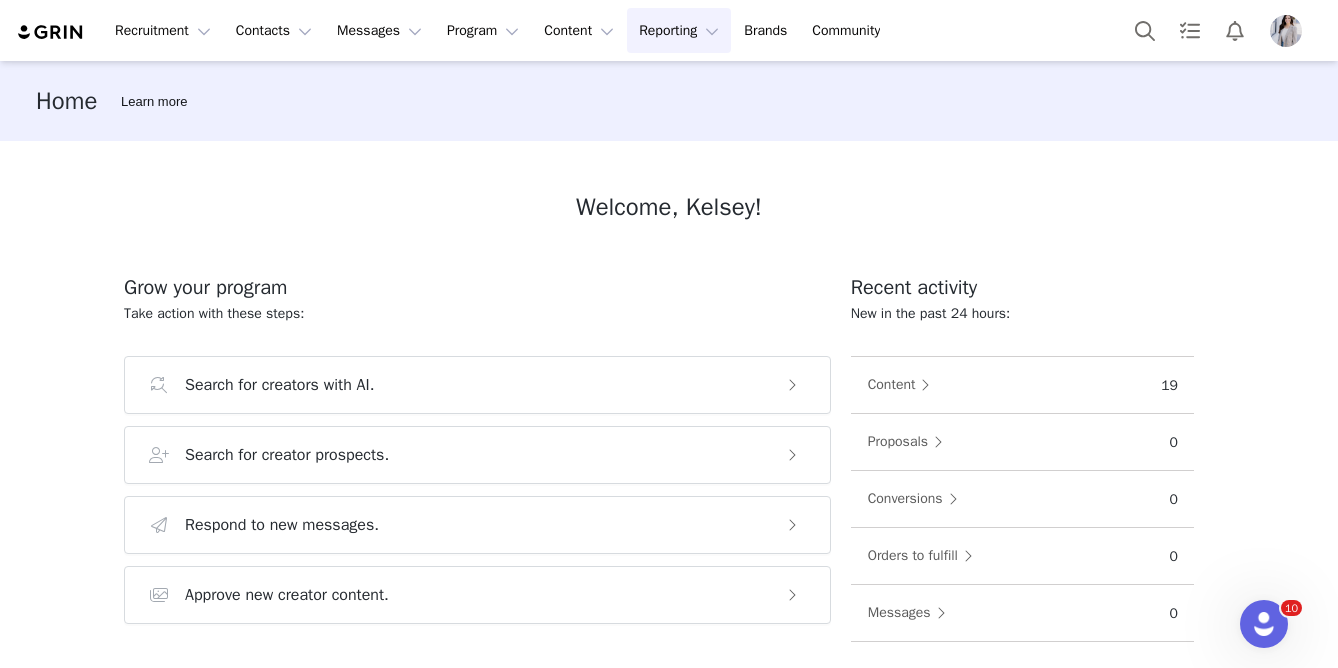 click on "Reporting Reporting" at bounding box center (679, 30) 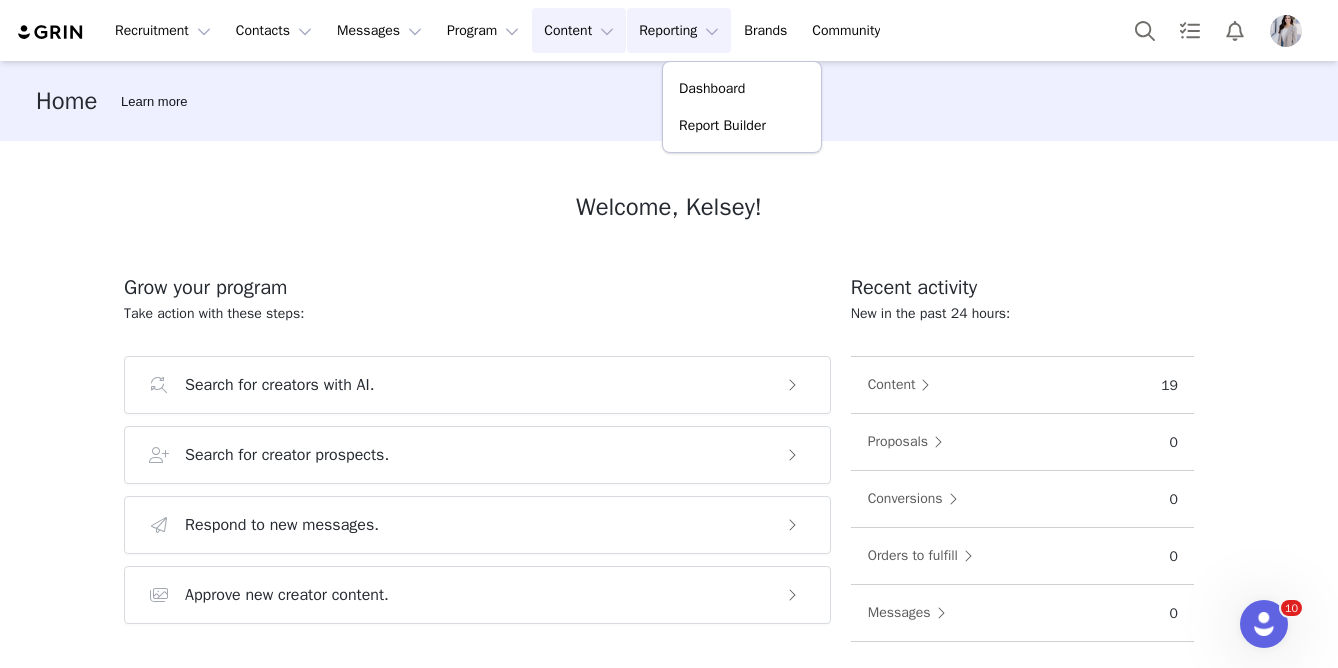 click on "Content Content" at bounding box center [579, 30] 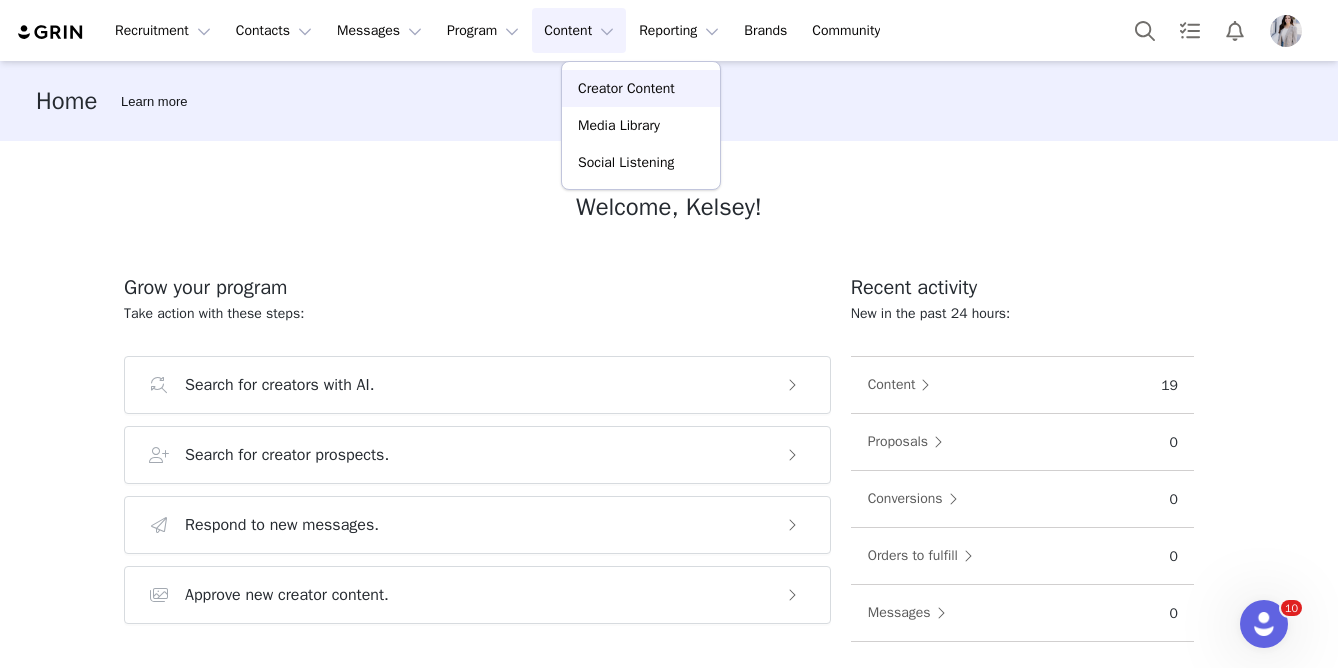 click on "Creator Content" at bounding box center [626, 88] 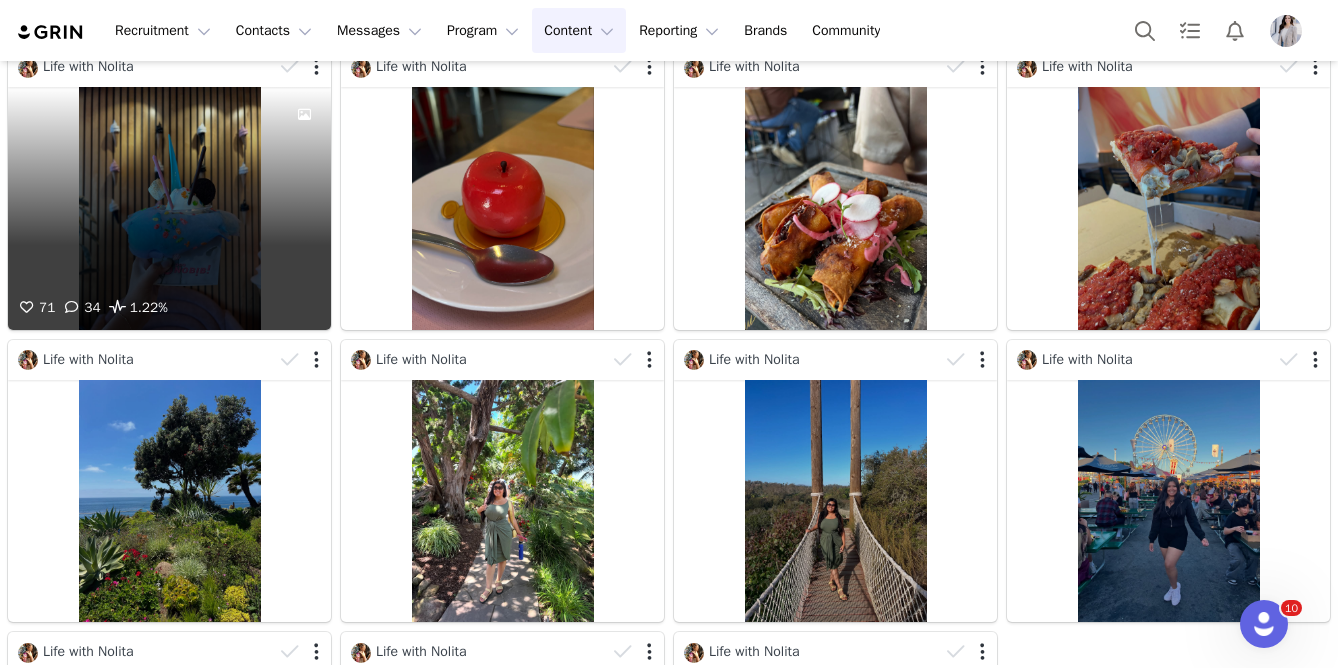 scroll, scrollTop: 633, scrollLeft: 0, axis: vertical 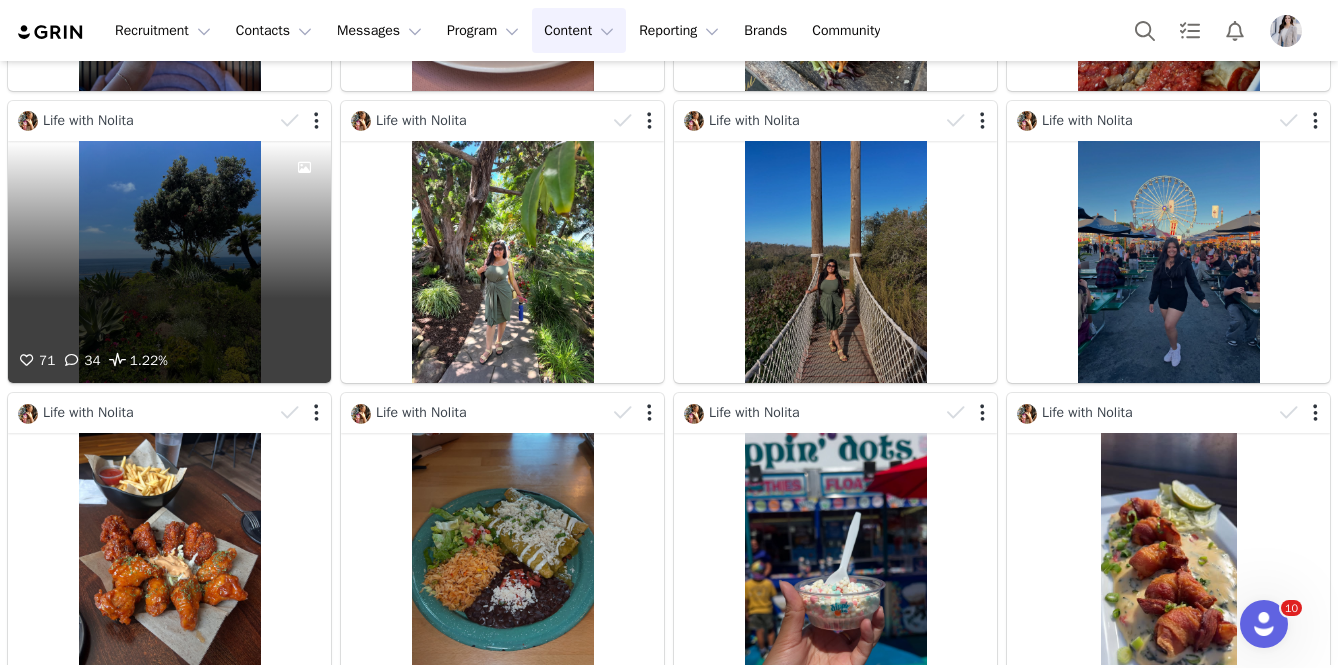 click on "71  34  1.22%" at bounding box center (169, 262) 